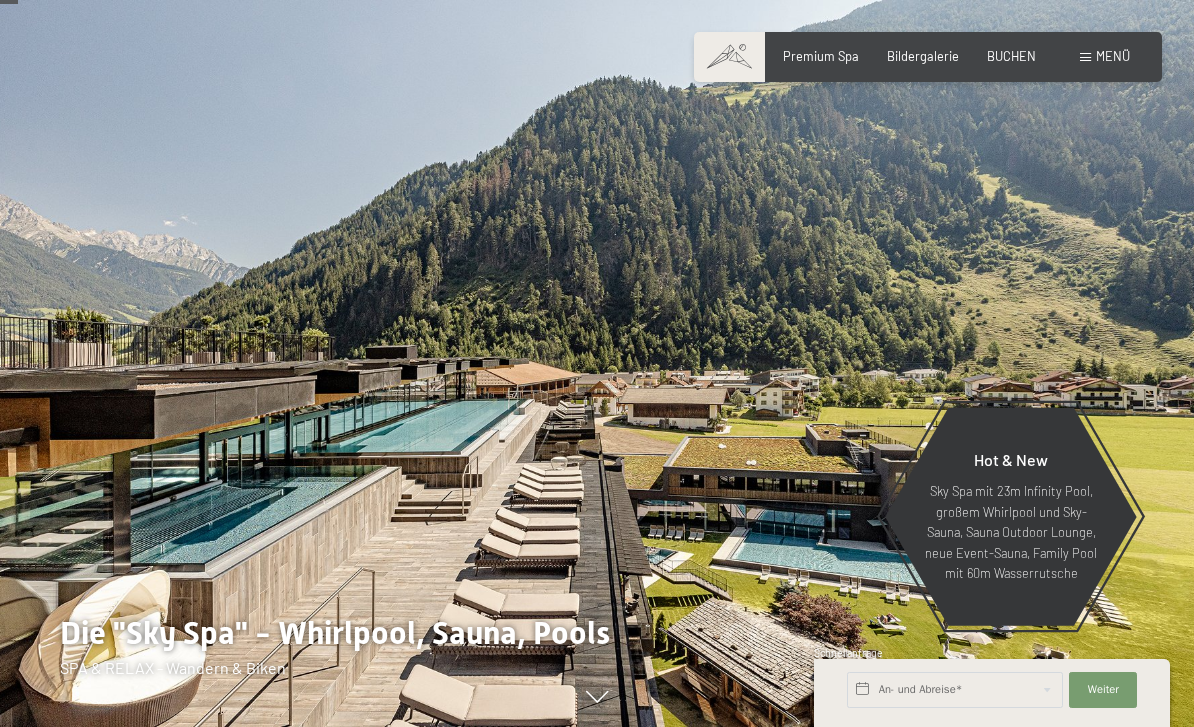 scroll, scrollTop: 116, scrollLeft: 0, axis: vertical 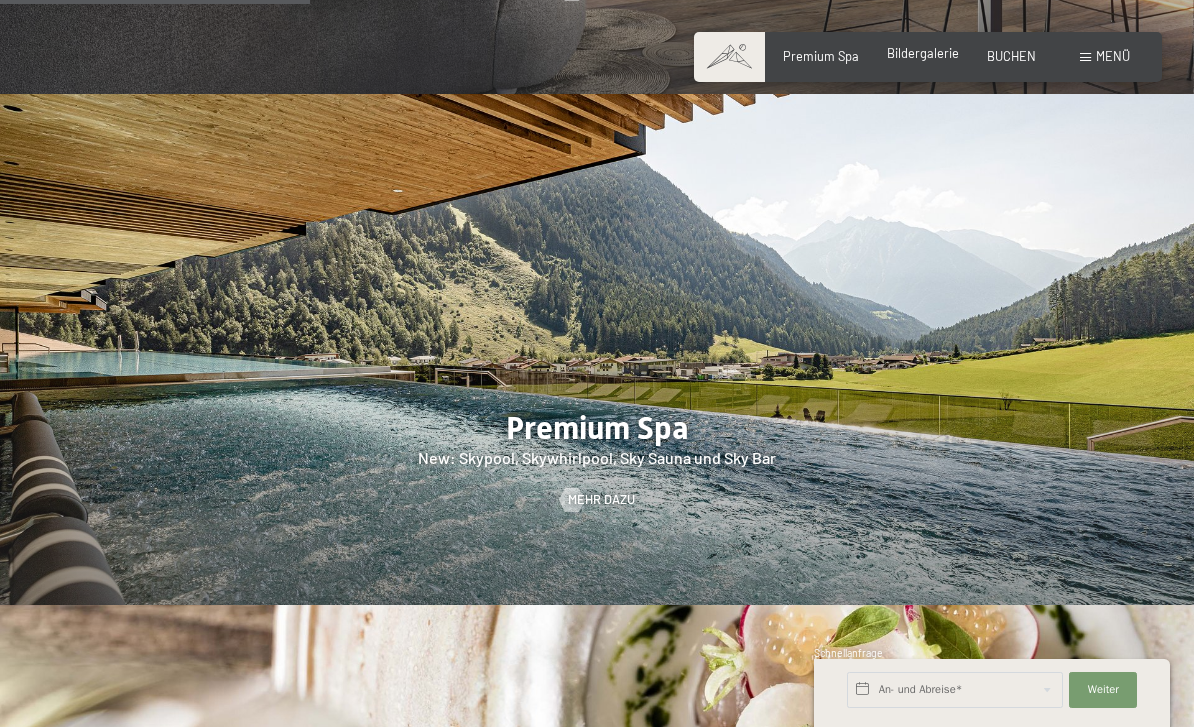 click on "Bildergalerie" at bounding box center [923, 53] 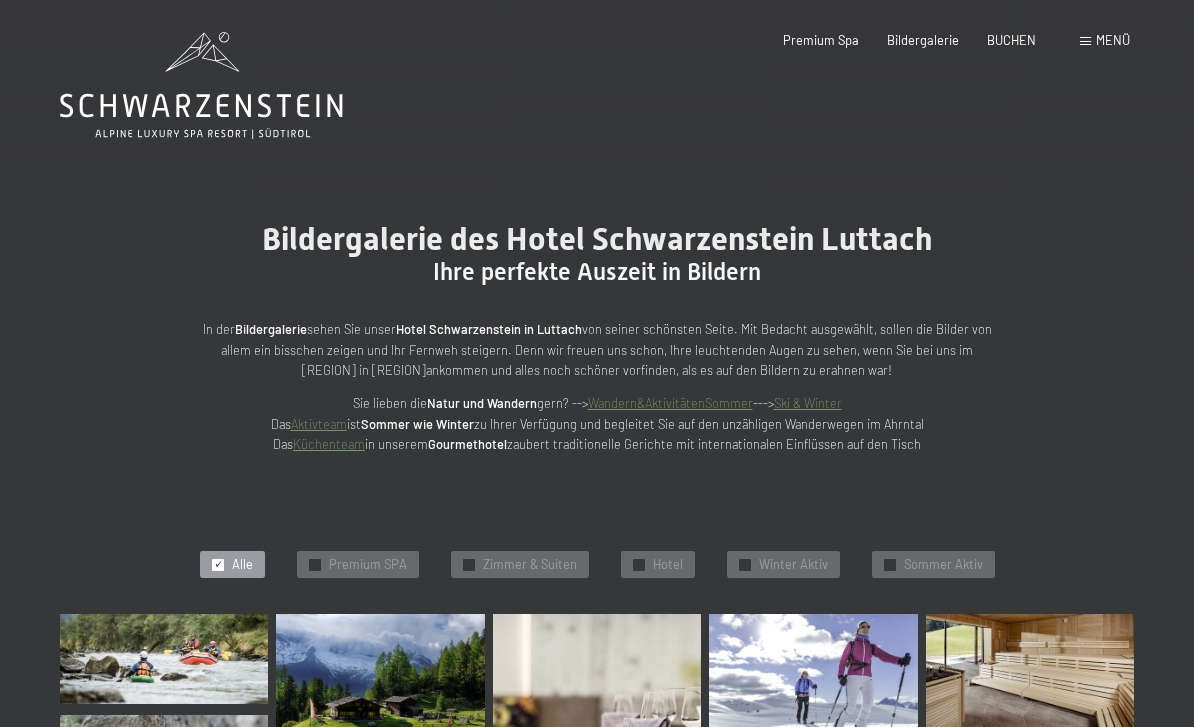 scroll, scrollTop: 0, scrollLeft: 0, axis: both 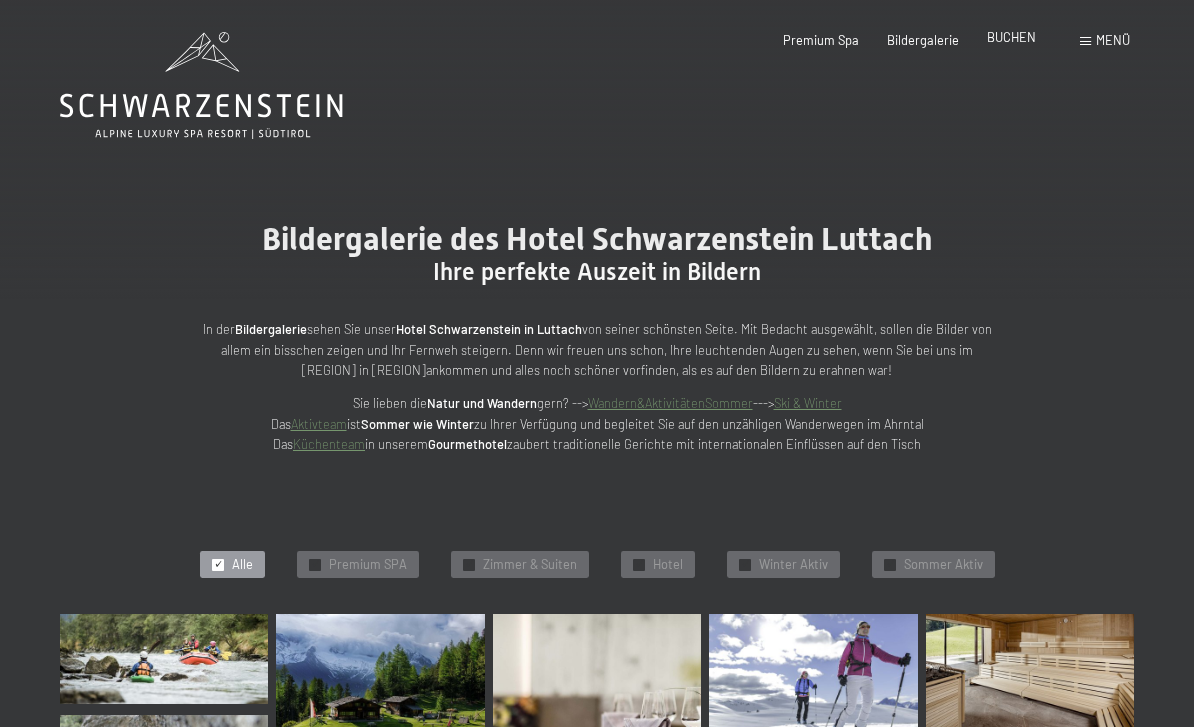 click on "BUCHEN" at bounding box center (1011, 37) 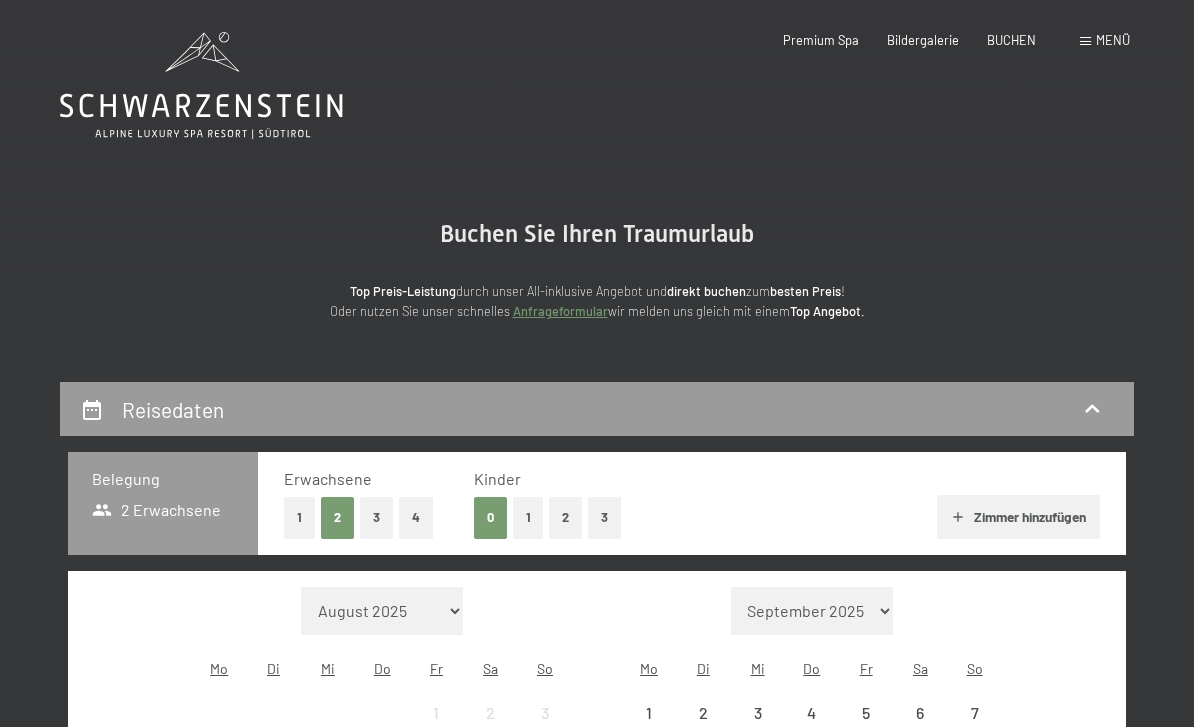scroll, scrollTop: 0, scrollLeft: 0, axis: both 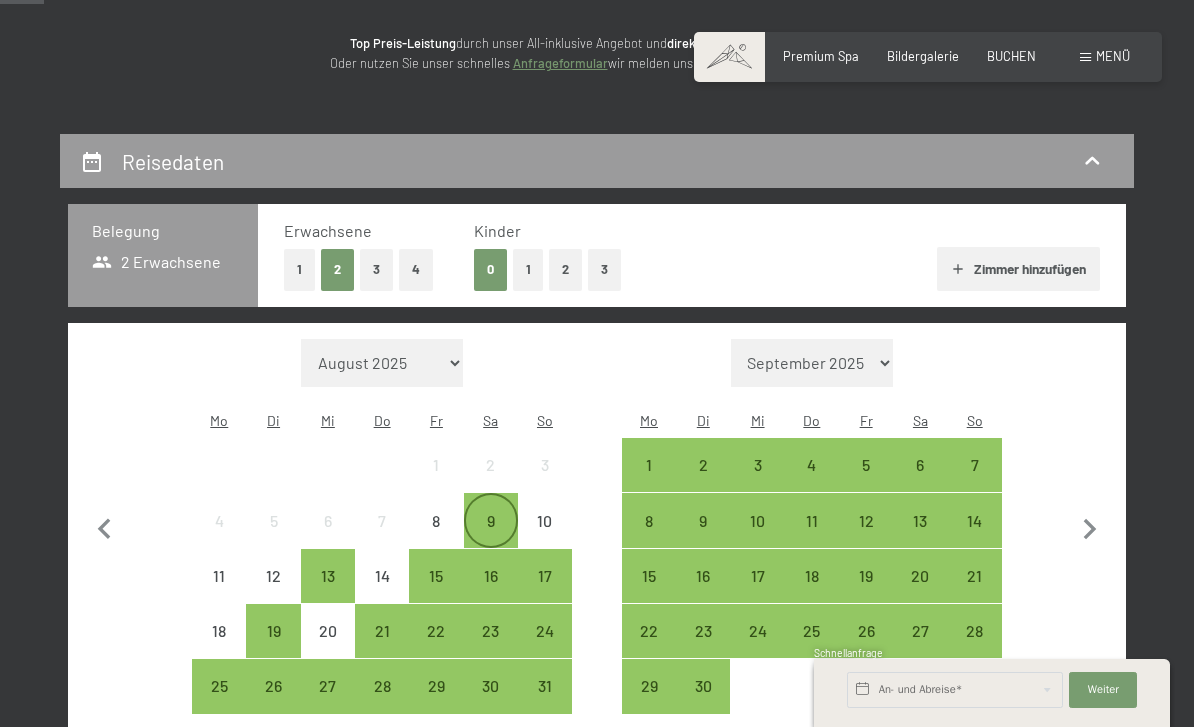 click on "9" at bounding box center (491, 538) 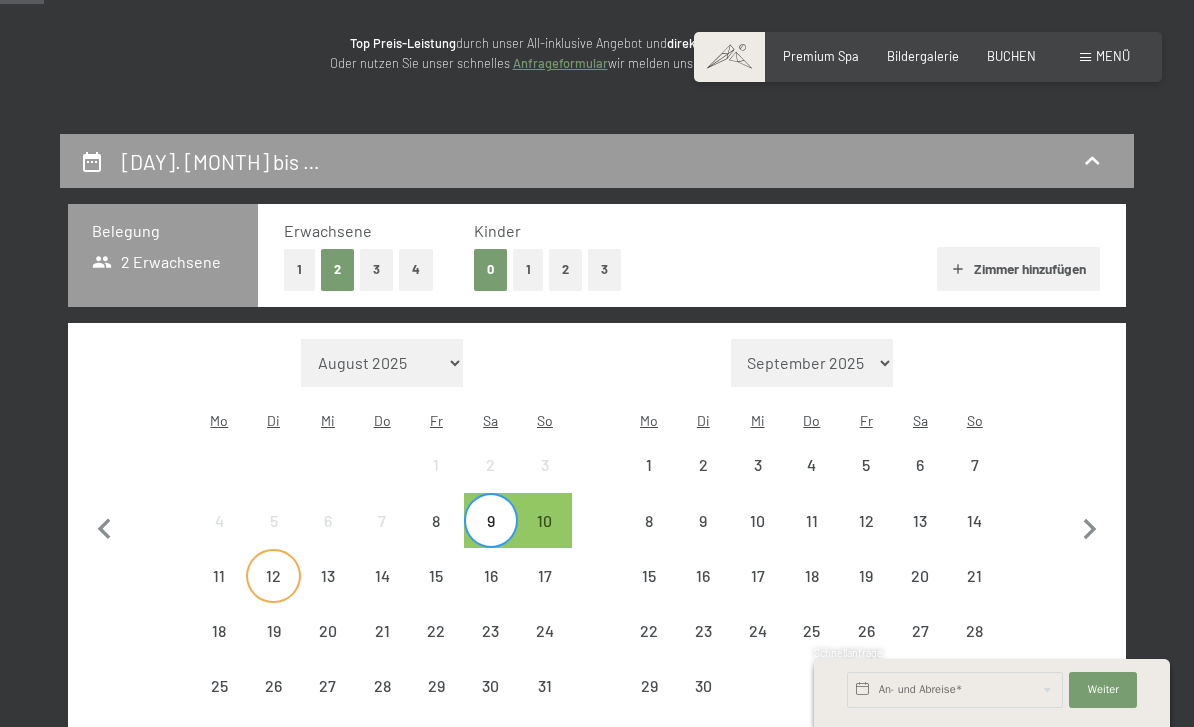 click on "12" at bounding box center (273, 593) 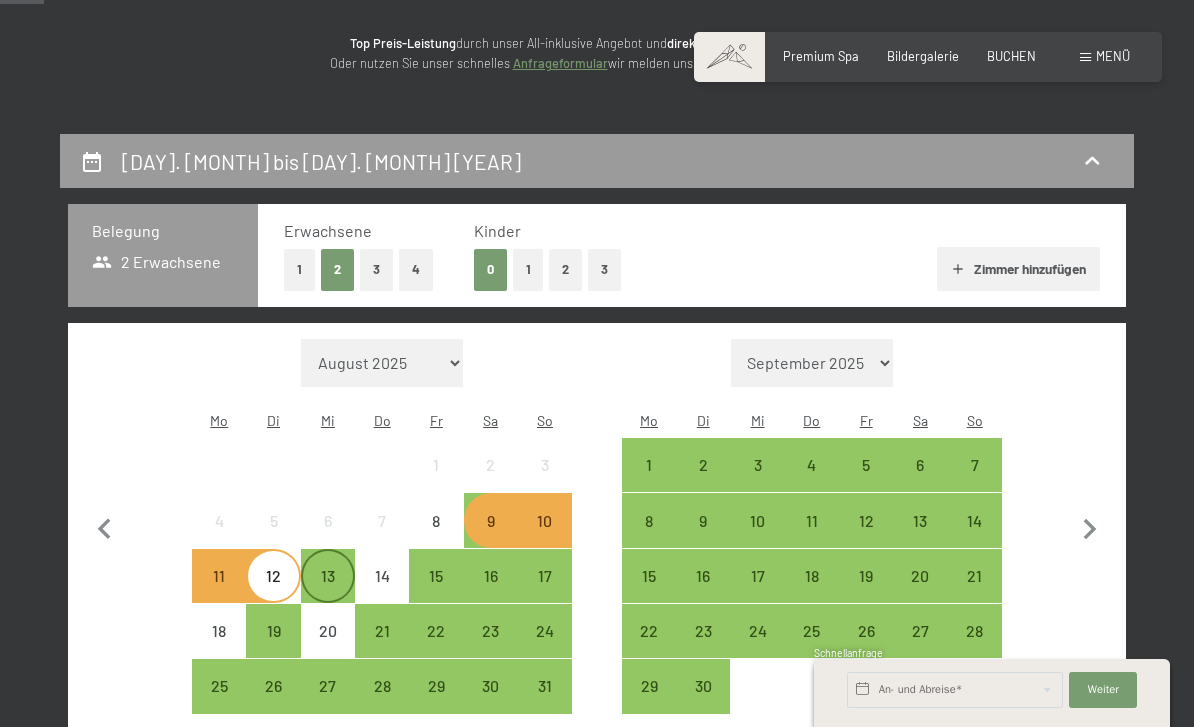 click on "13" at bounding box center [328, 593] 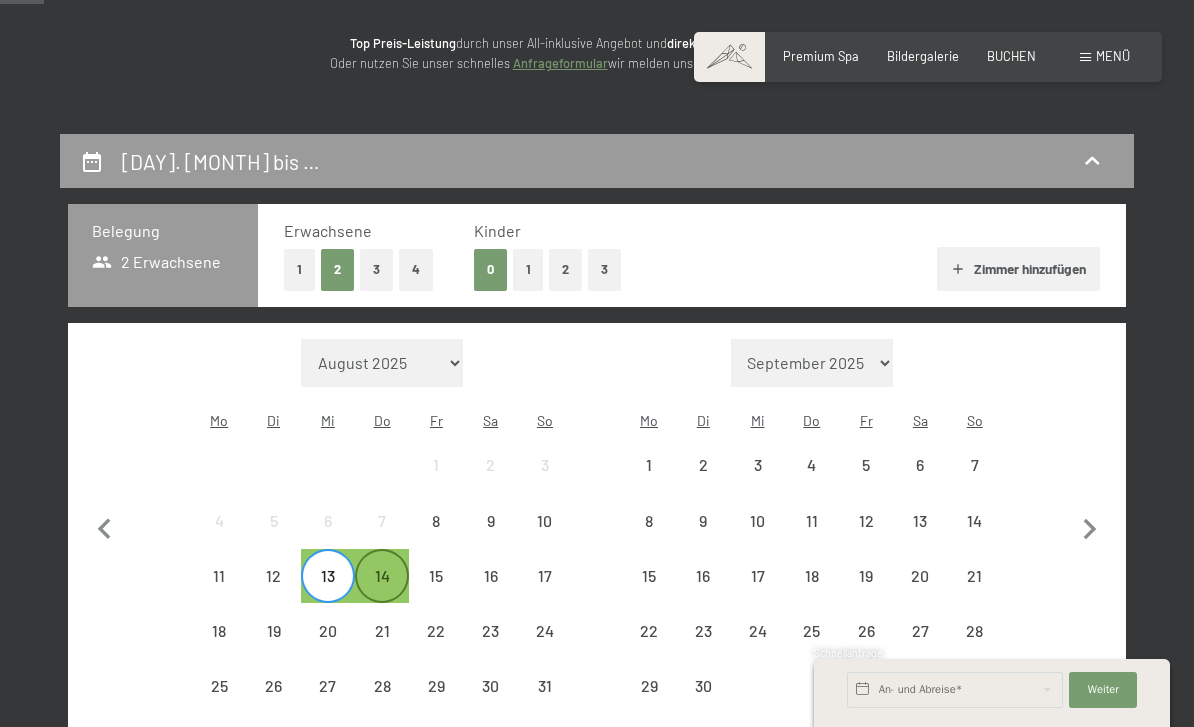 click on "14" at bounding box center (382, 593) 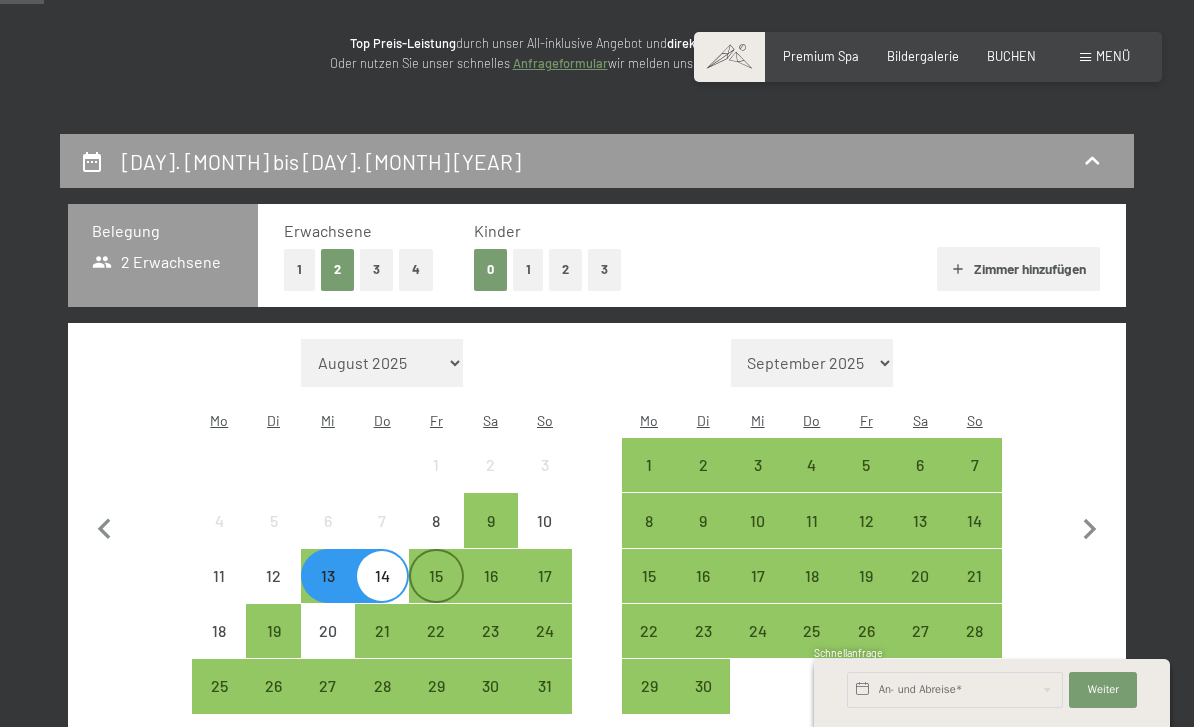 click on "15" at bounding box center (436, 593) 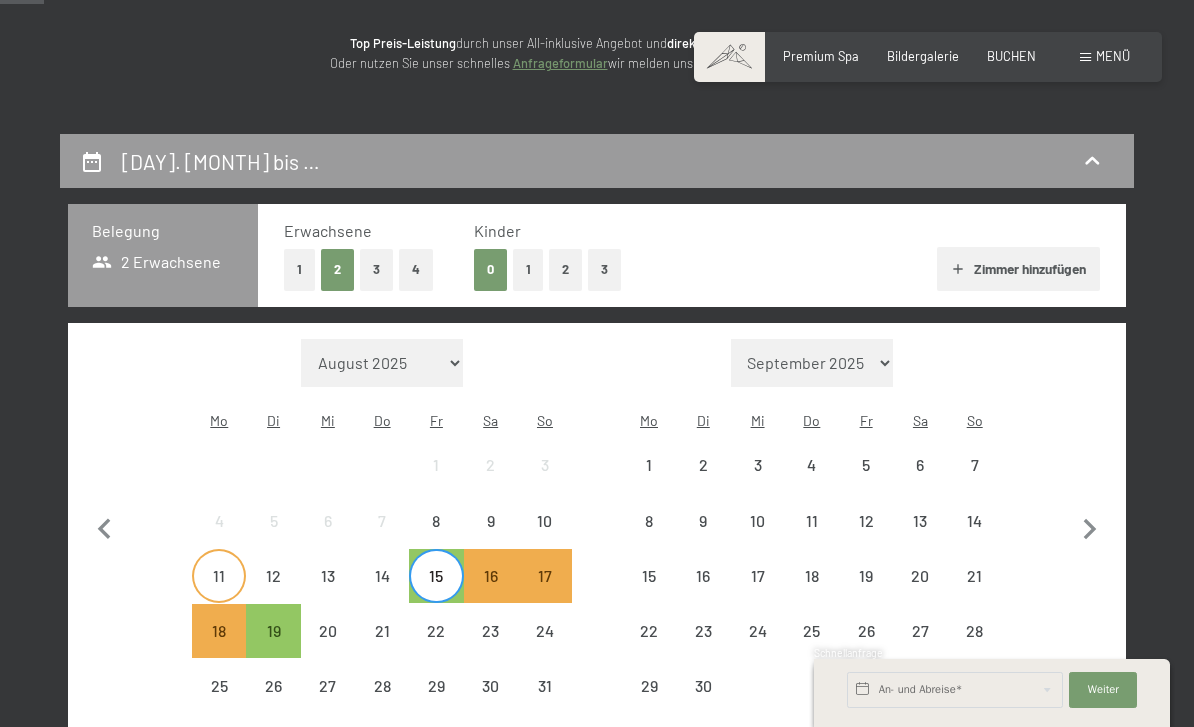 click on "11" at bounding box center (219, 593) 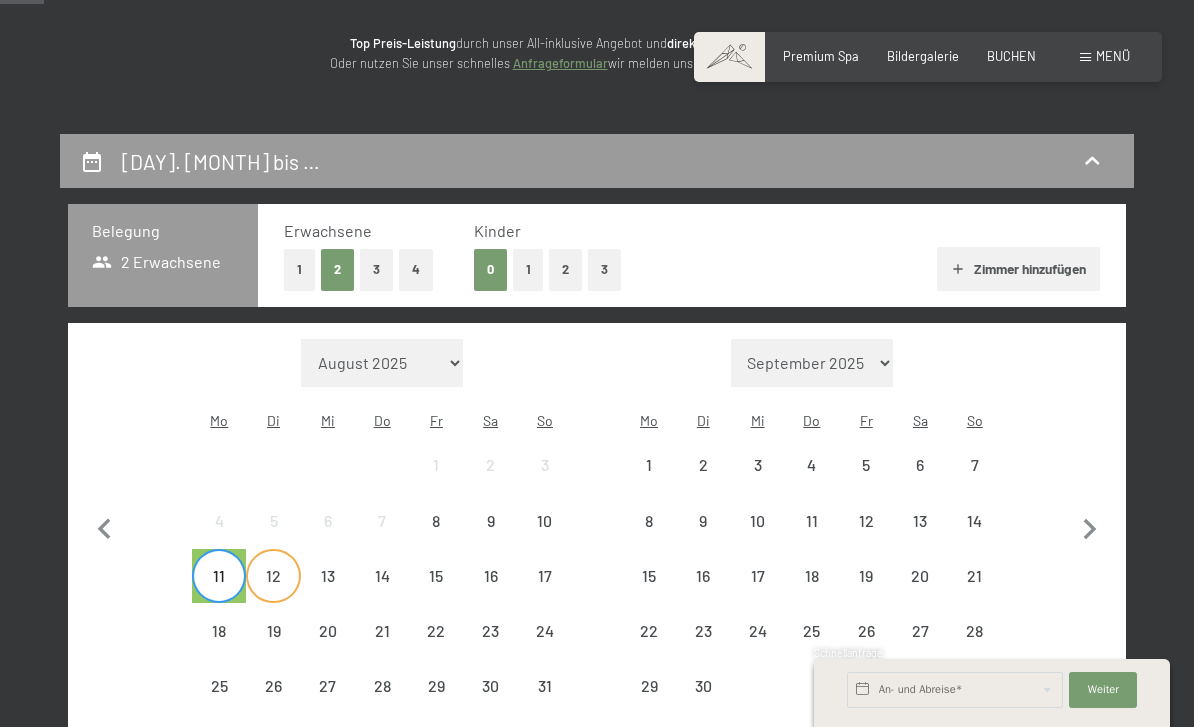 click on "12" at bounding box center [273, 593] 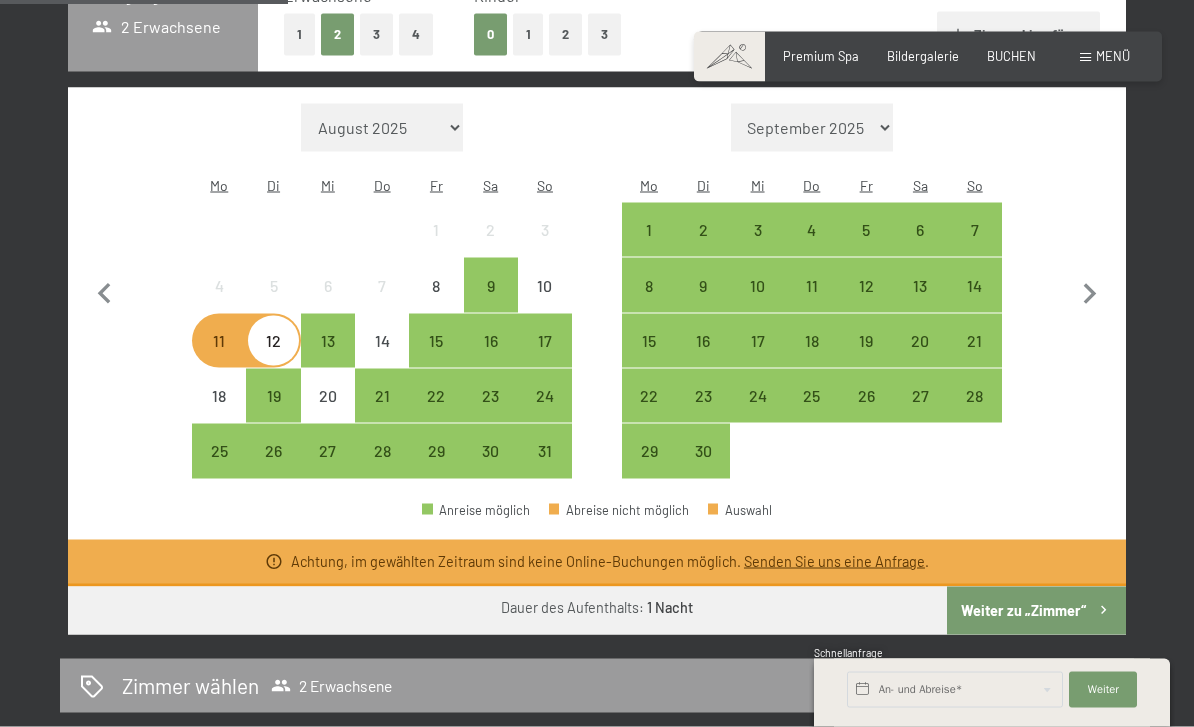 scroll, scrollTop: 490, scrollLeft: 0, axis: vertical 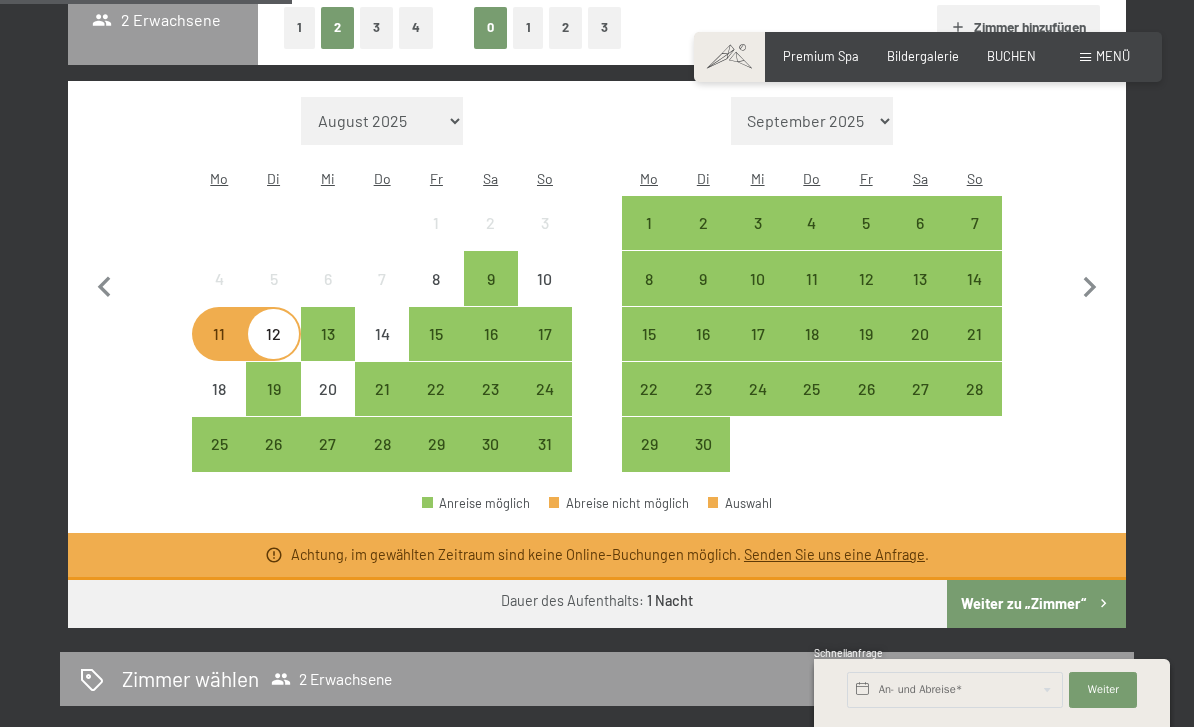 click on "Senden Sie uns eine Anfrage" at bounding box center (834, 554) 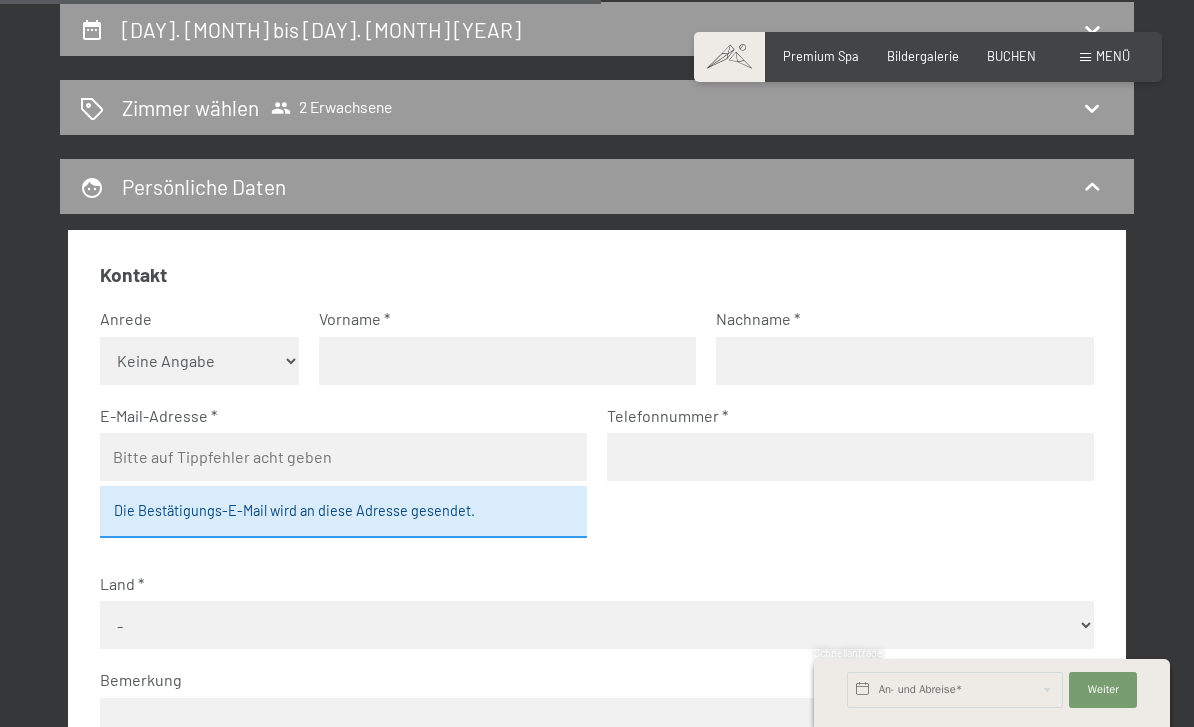 click on "Keine Angabe Frau Herr" at bounding box center [199, 361] 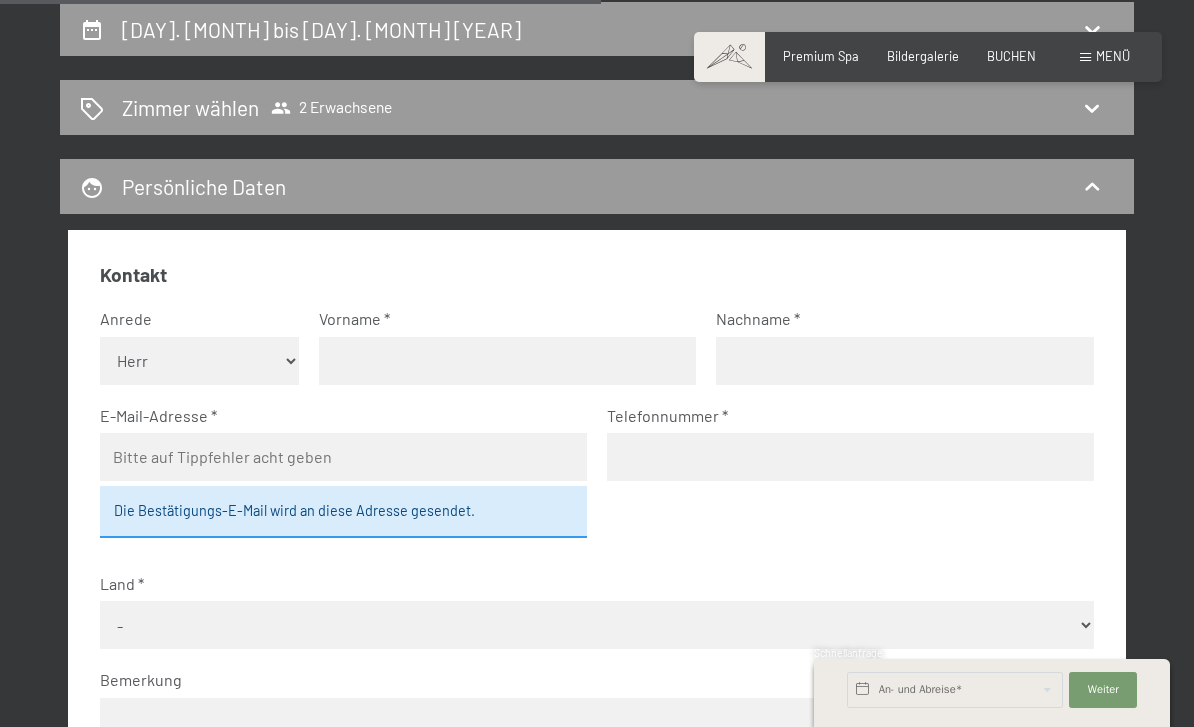 click at bounding box center [508, 361] 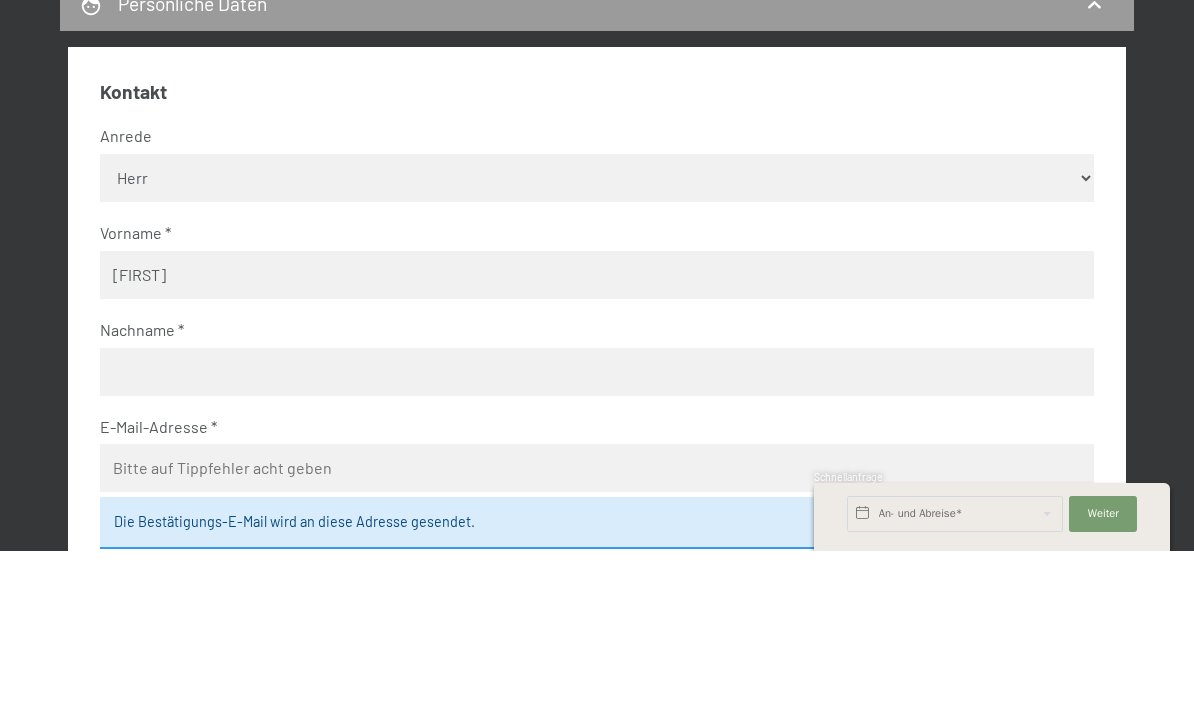 scroll, scrollTop: 556, scrollLeft: 0, axis: vertical 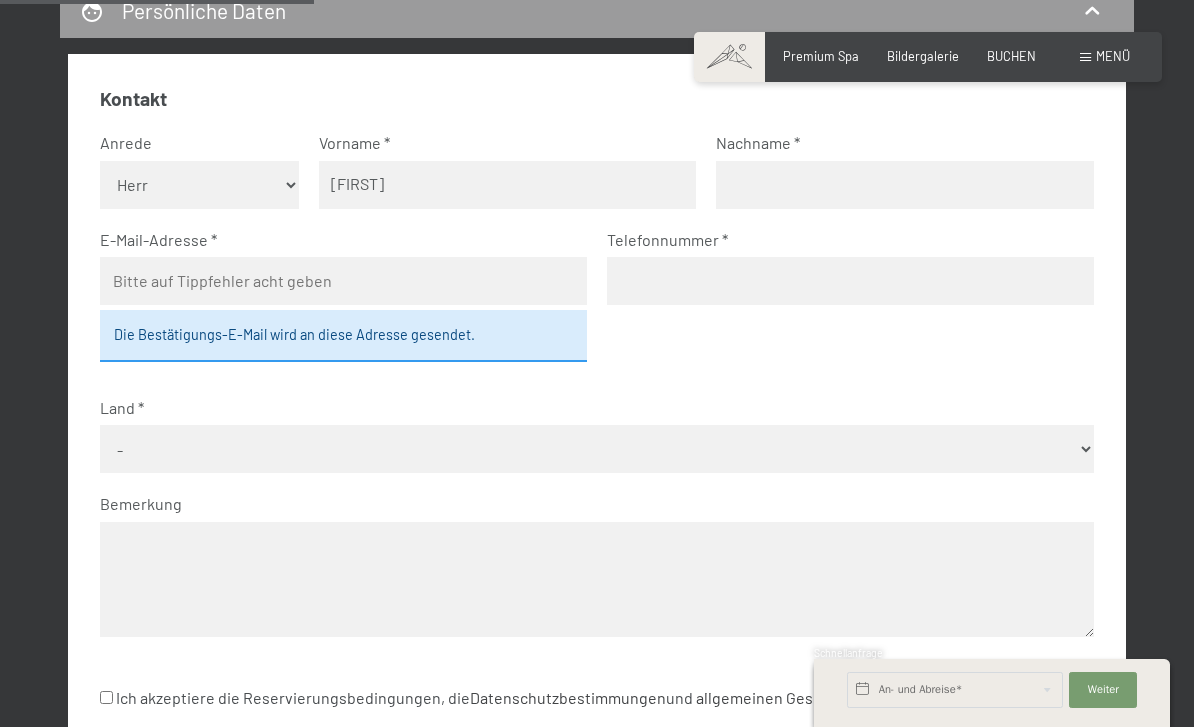 type on "[FIRST]" 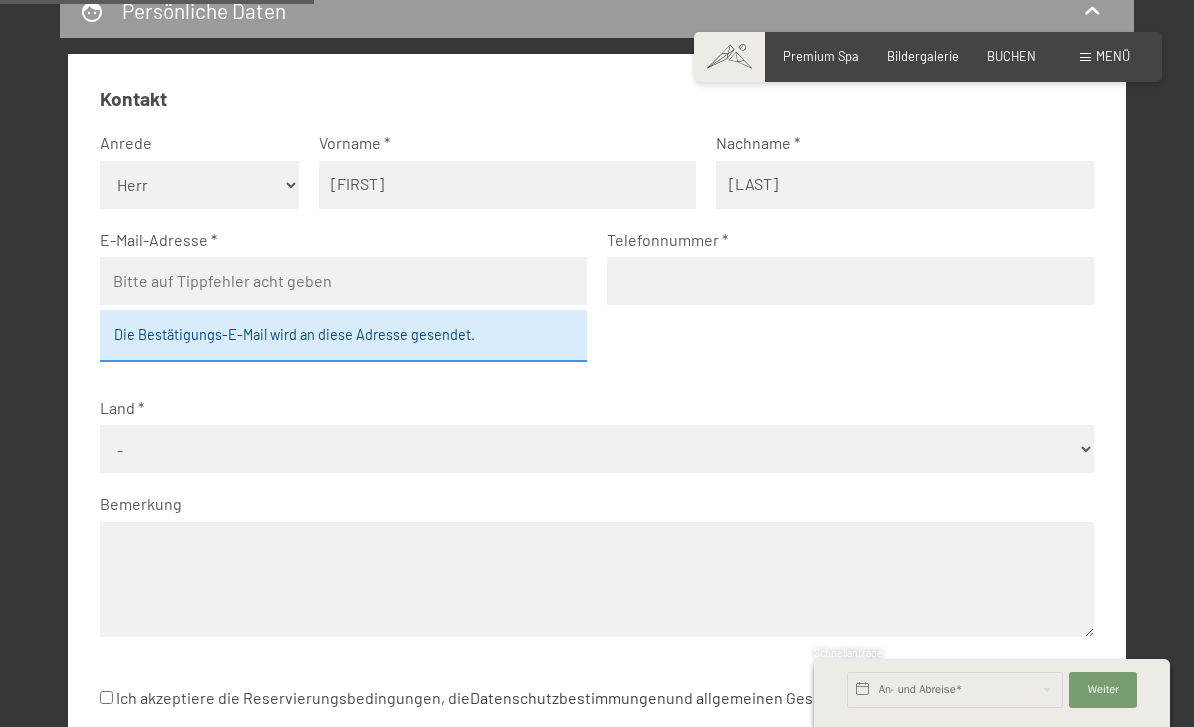 type on "[LAST]" 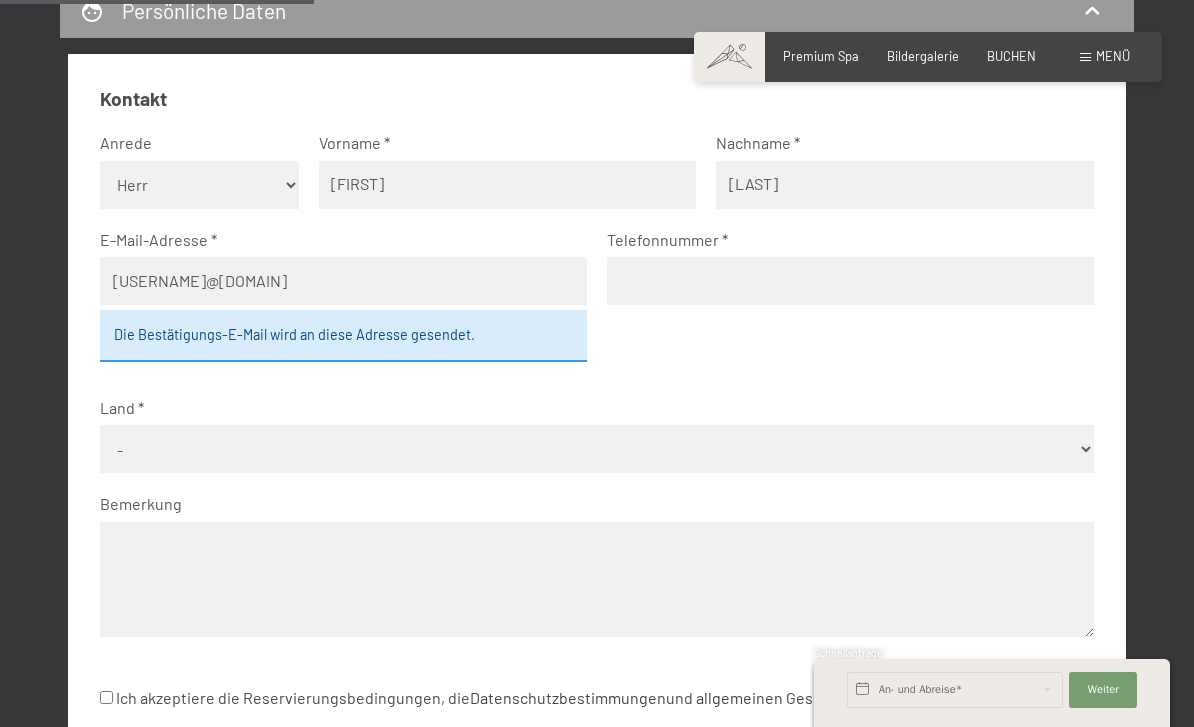 type on "[USERNAME]@[DOMAIN]" 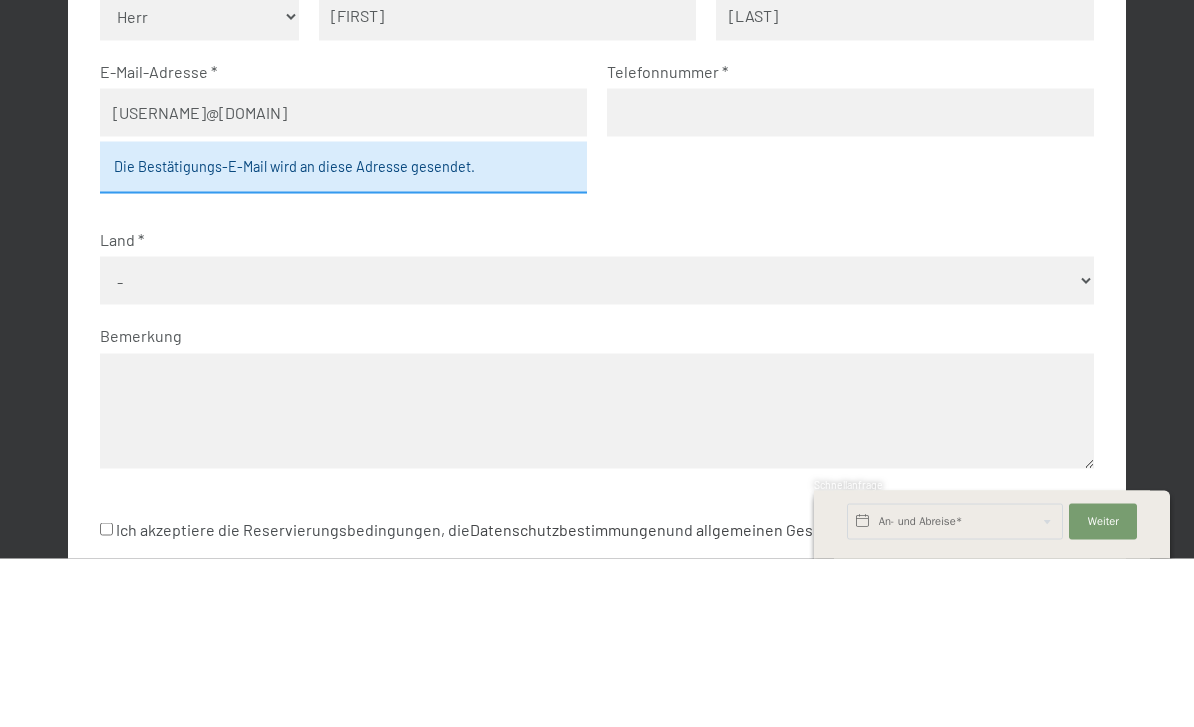 click on "- Deutschland Österreich Schweiz Italien Niederlande Belgien Vereinigtes Königreich Tschechien Polen Russland ------------------------------ Deutschland Österreich Schweiz Italien Niederlande Belgien Vereinigtes Königreich Tschechien Polen Russland Afghanistan Ägypten Åland Albanien Algerien Amerikanische Jungferninseln Amerikanisch-Samoa Andorra Angola Anguilla Antarktika (Sonderstatus durch Antarktis-Vertrag) Antigua und Barbuda Äquatorialguinea Argentinien Armenien Aruba Aserbaidschan Äthiopien Australien Bahamas Bahrain Bangladesch Barbados Belize Benin Bermuda Bhutan Bolivien Bonaire, Sint Eustatius und Saba (Niederlande) Bosnien und Herzegowina Botswana Bouvetinsel Brasilien Britische Jungferninseln Britisches Territorium im Indischen Ozean Brunei Bulgarien Burkina Faso Burundi Chile Cookinseln Costa Rica Curaçao Dänemark Dominica Dominikanische Republik Dschibuti Ecuador Elfenbeinküste El Salvador Eritrea Estland Falklandinseln Färöer Fidschi Finnland Frankreich Französisch-Guayana Gabun" at bounding box center (597, 449) 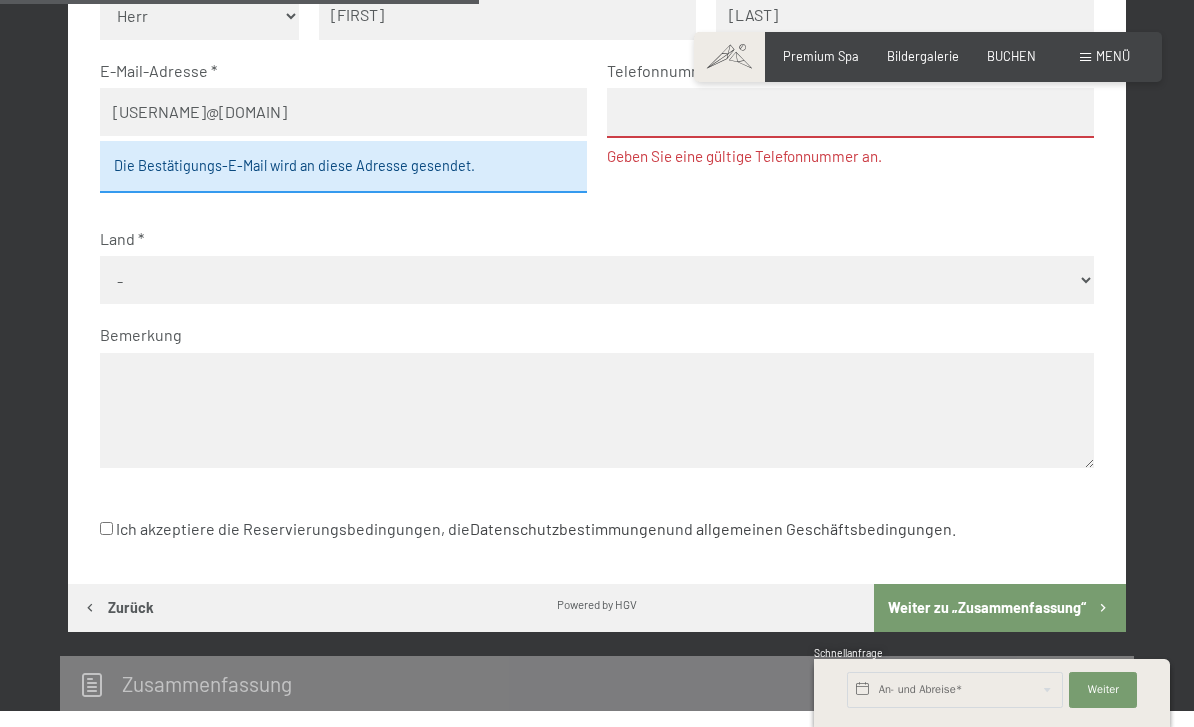 select on "DEU" 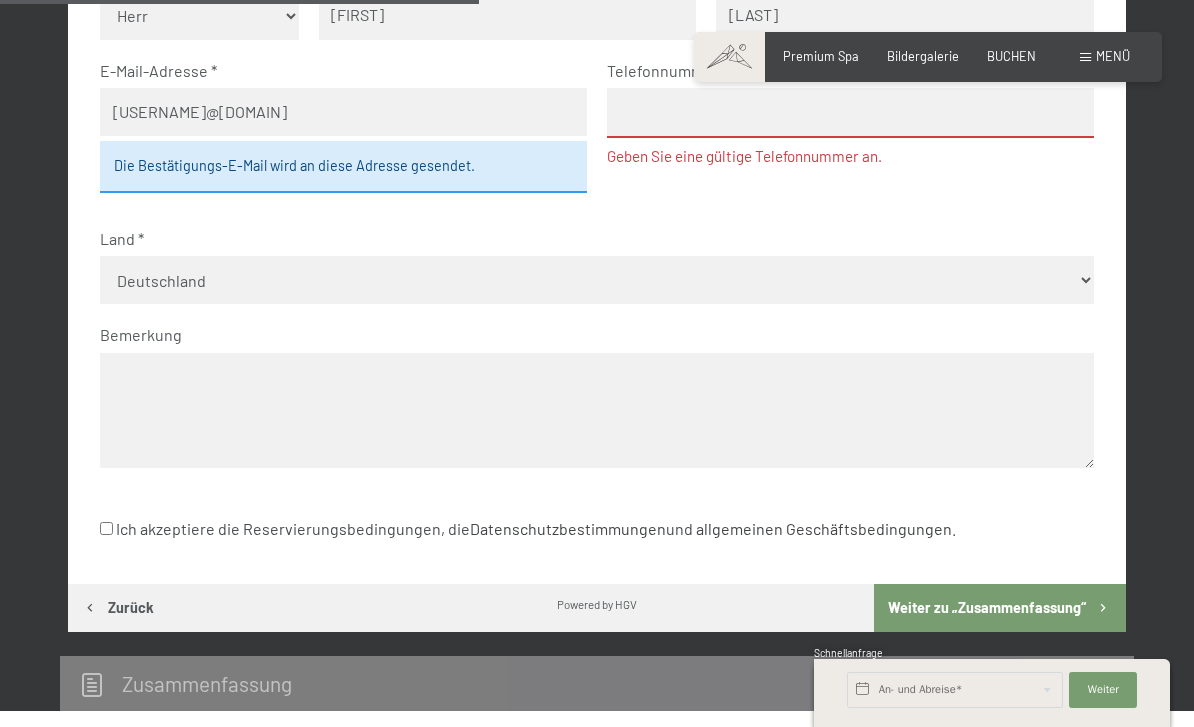 click at bounding box center [597, 410] 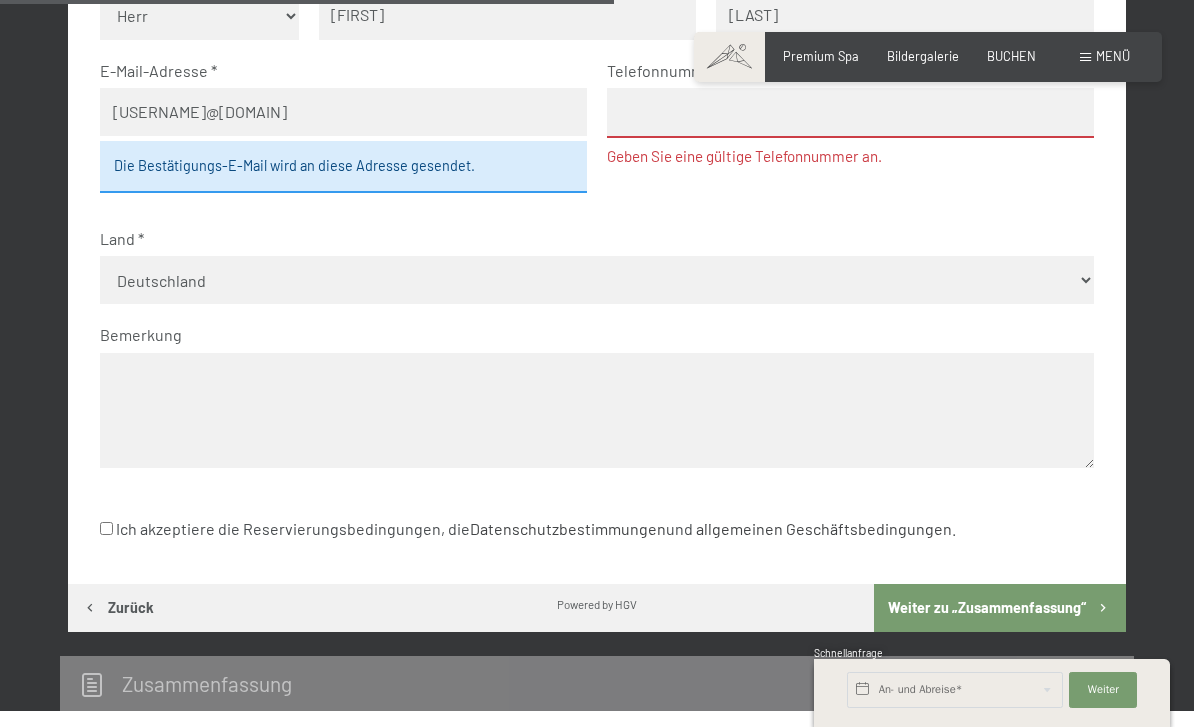 scroll, scrollTop: 724, scrollLeft: 0, axis: vertical 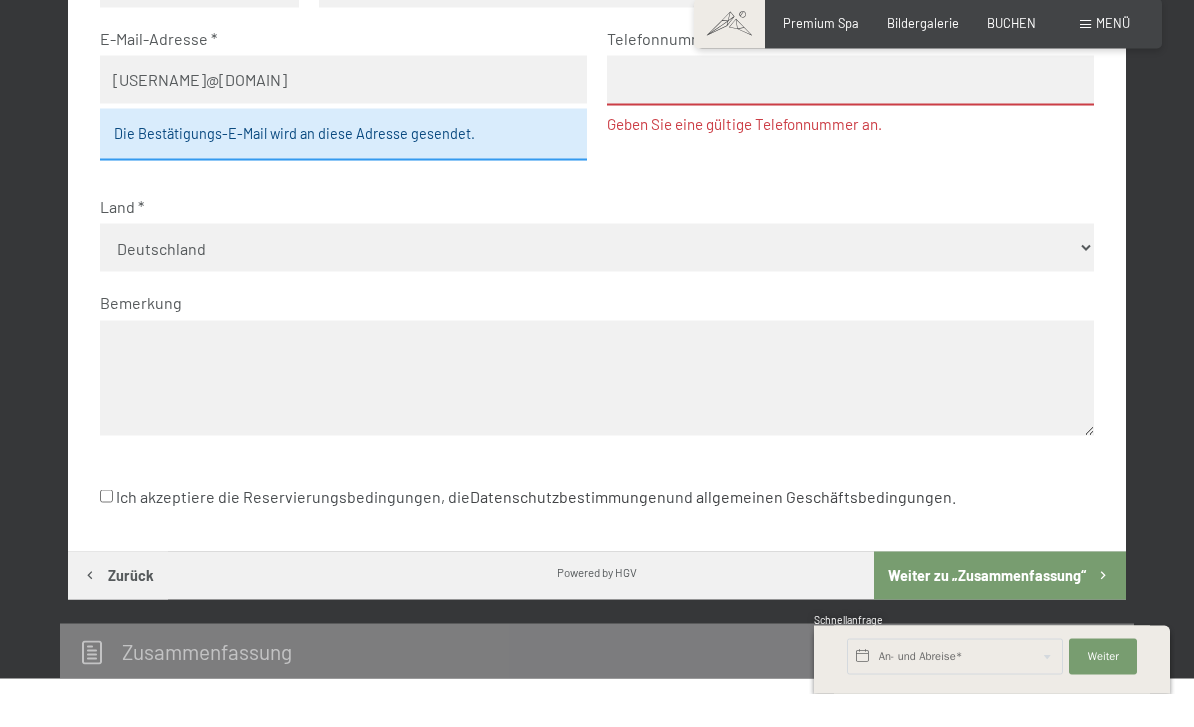 click at bounding box center [850, 114] 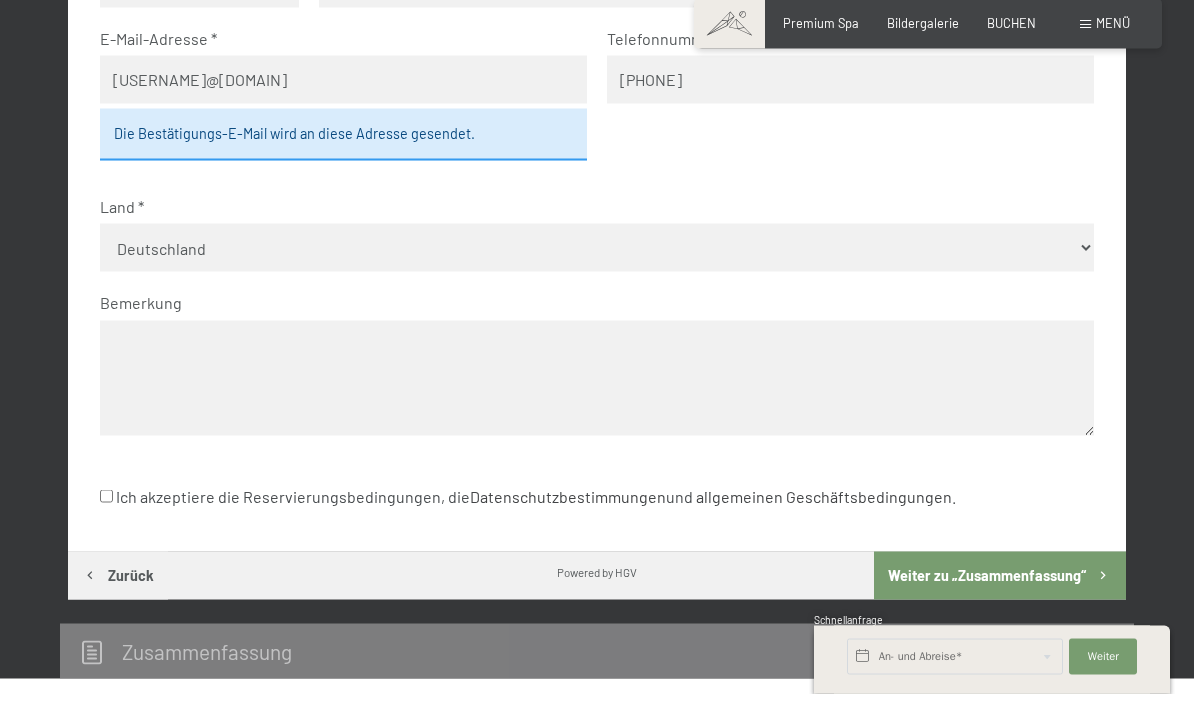 type on "[PHONE]" 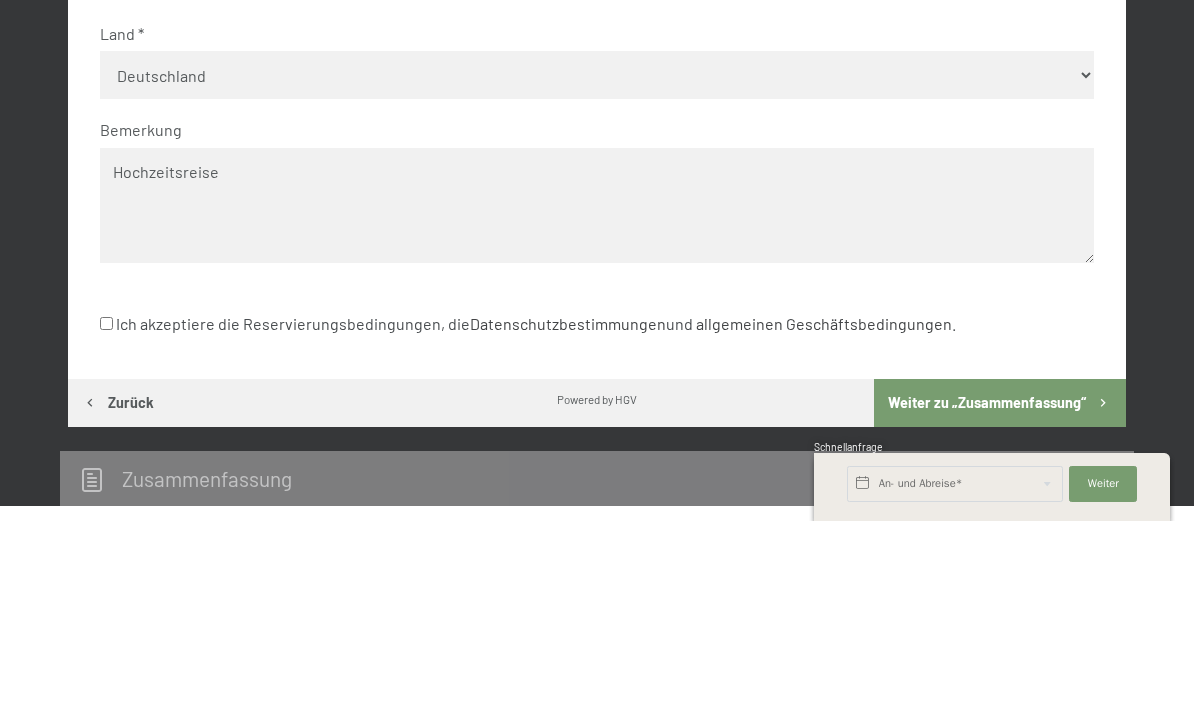 type on "Hochzeitsreise" 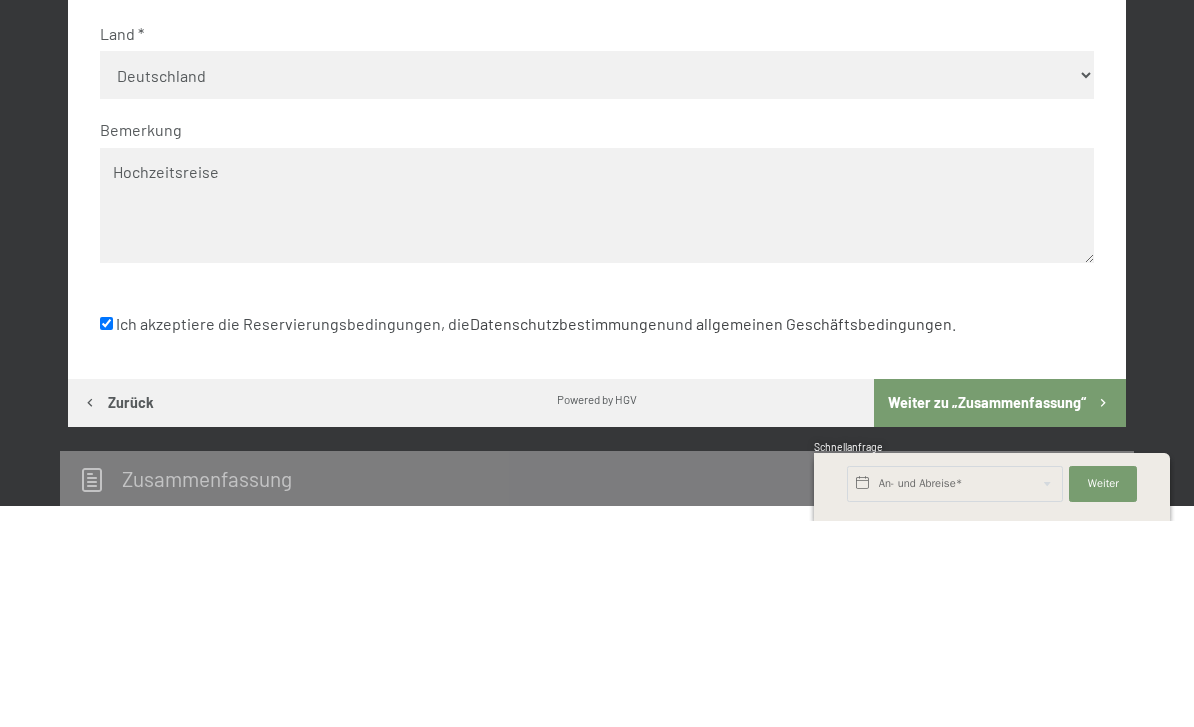 checkbox on "true" 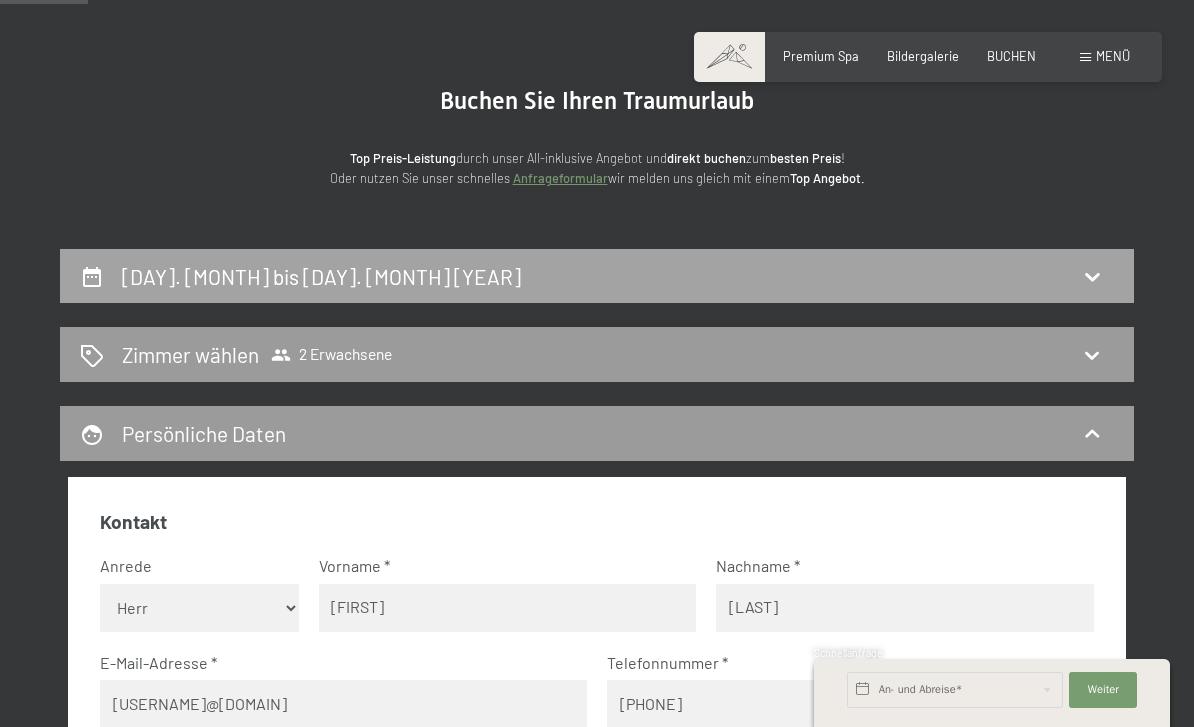 click on "[DAY]. [MONTH] bis [DAY]. [MONTH] [YEAR]" at bounding box center (321, 276) 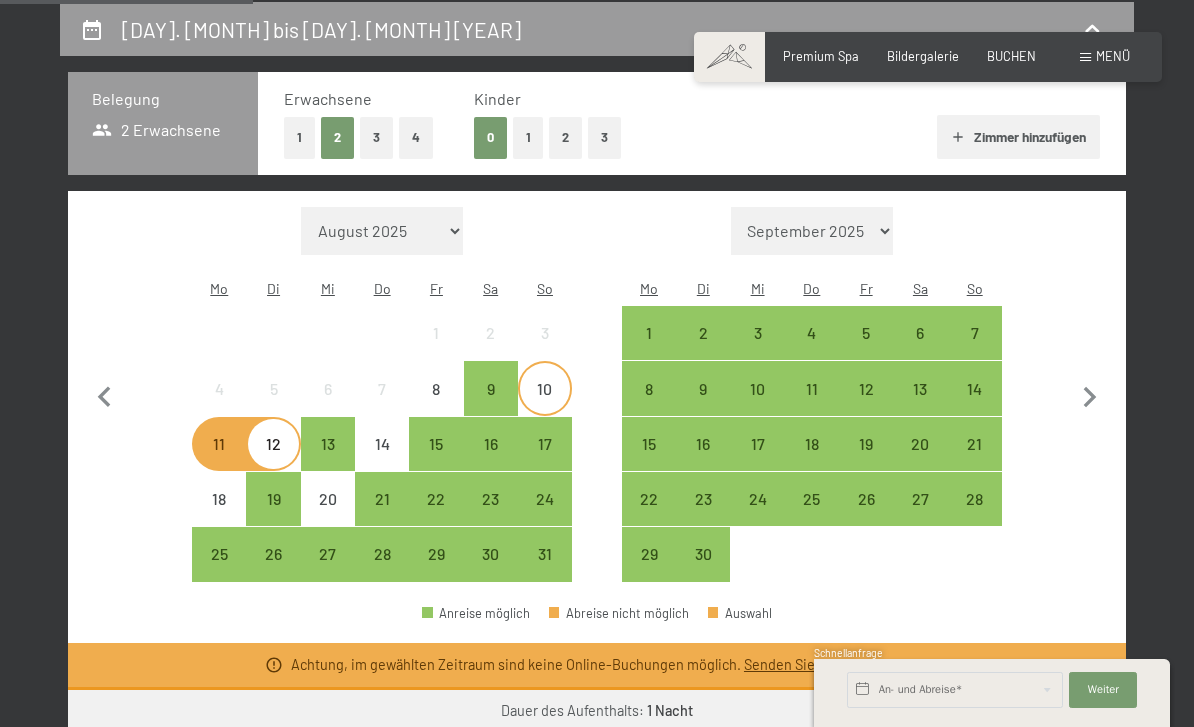 click on "10" at bounding box center (545, 406) 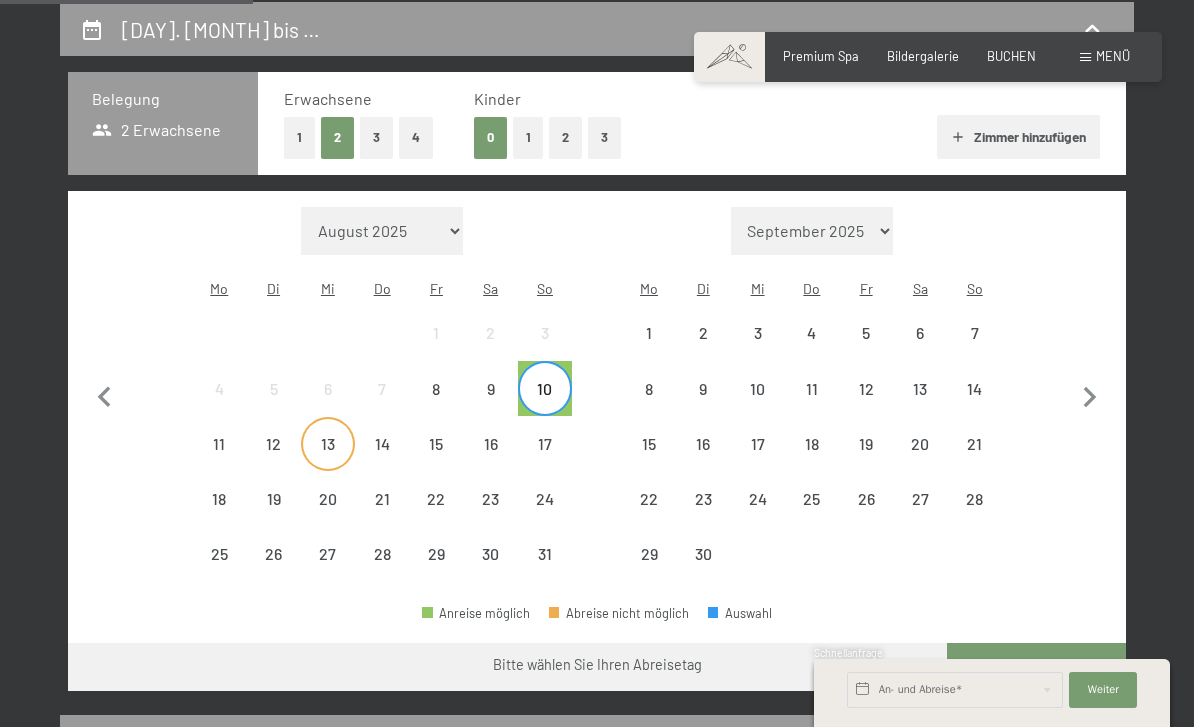 click on "13" at bounding box center [328, 461] 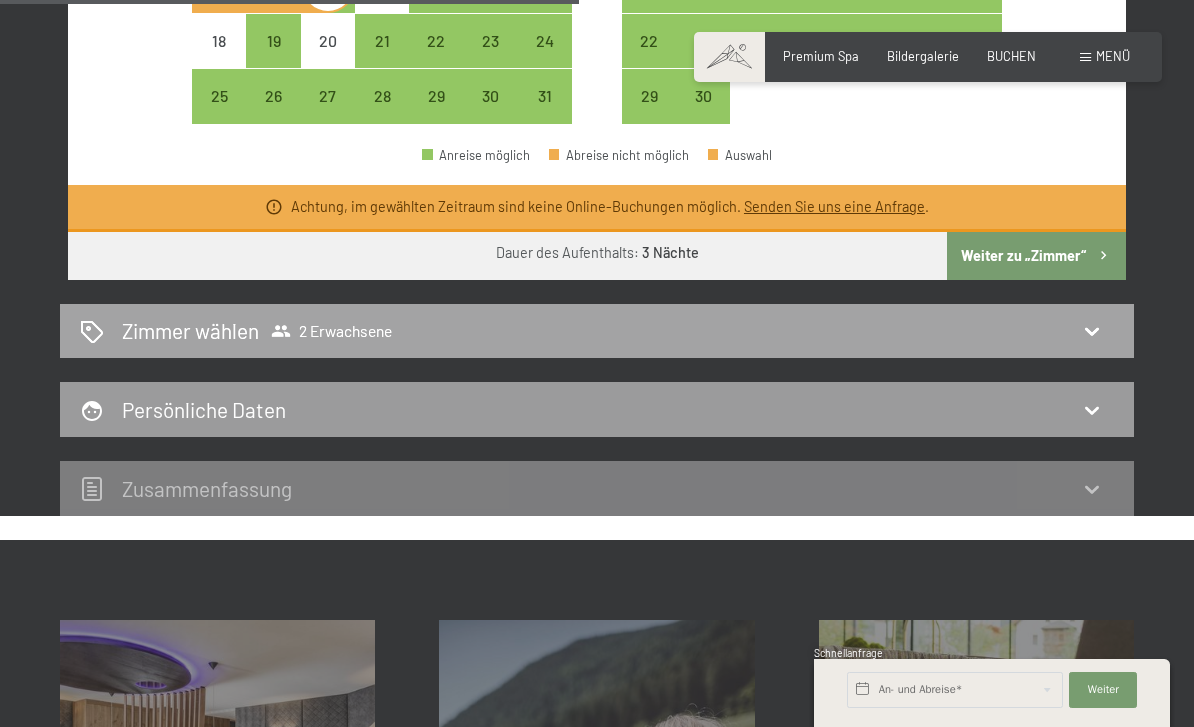 click on "Zimmer wählen 2 Erwachsene" at bounding box center [597, 330] 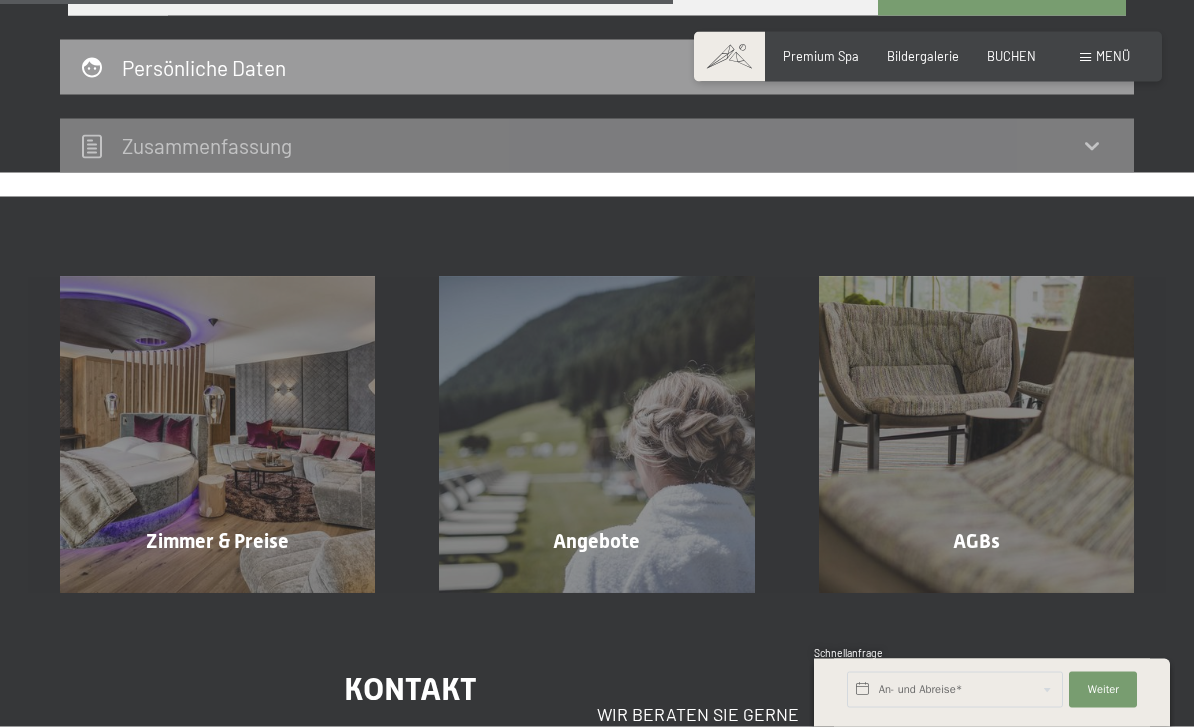 scroll, scrollTop: 790, scrollLeft: 0, axis: vertical 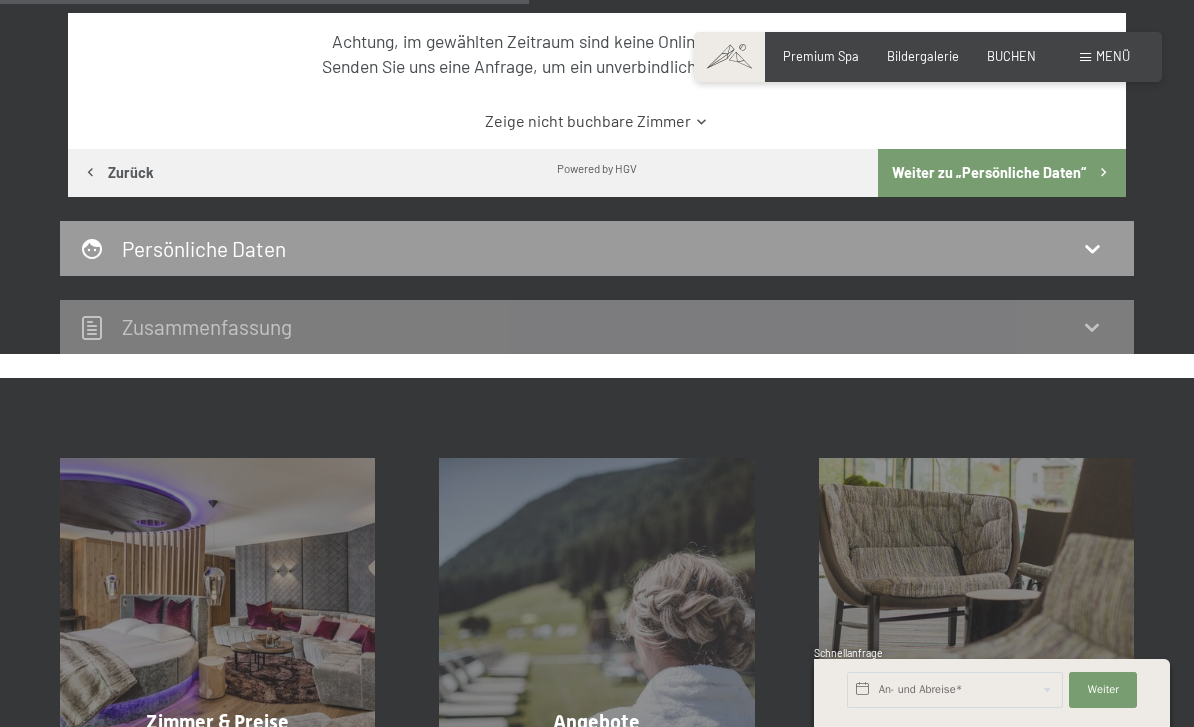 click on "Weiter zu „Persönliche Daten“" at bounding box center [1002, 173] 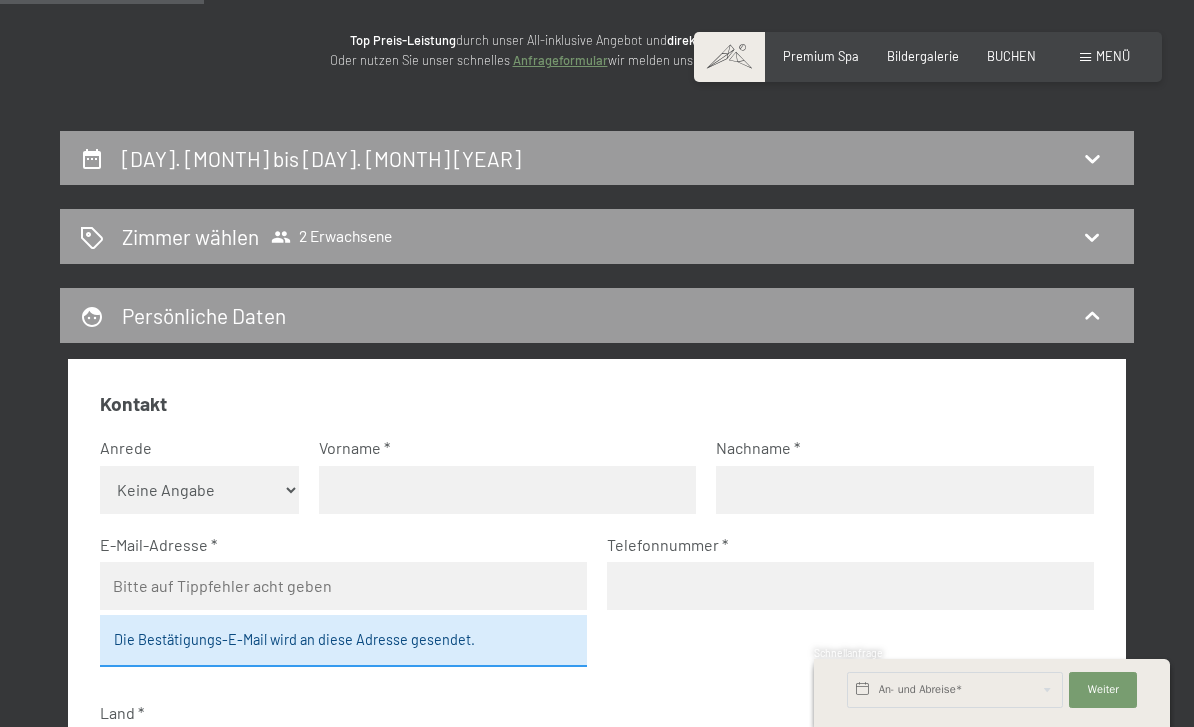 scroll, scrollTop: 213, scrollLeft: 0, axis: vertical 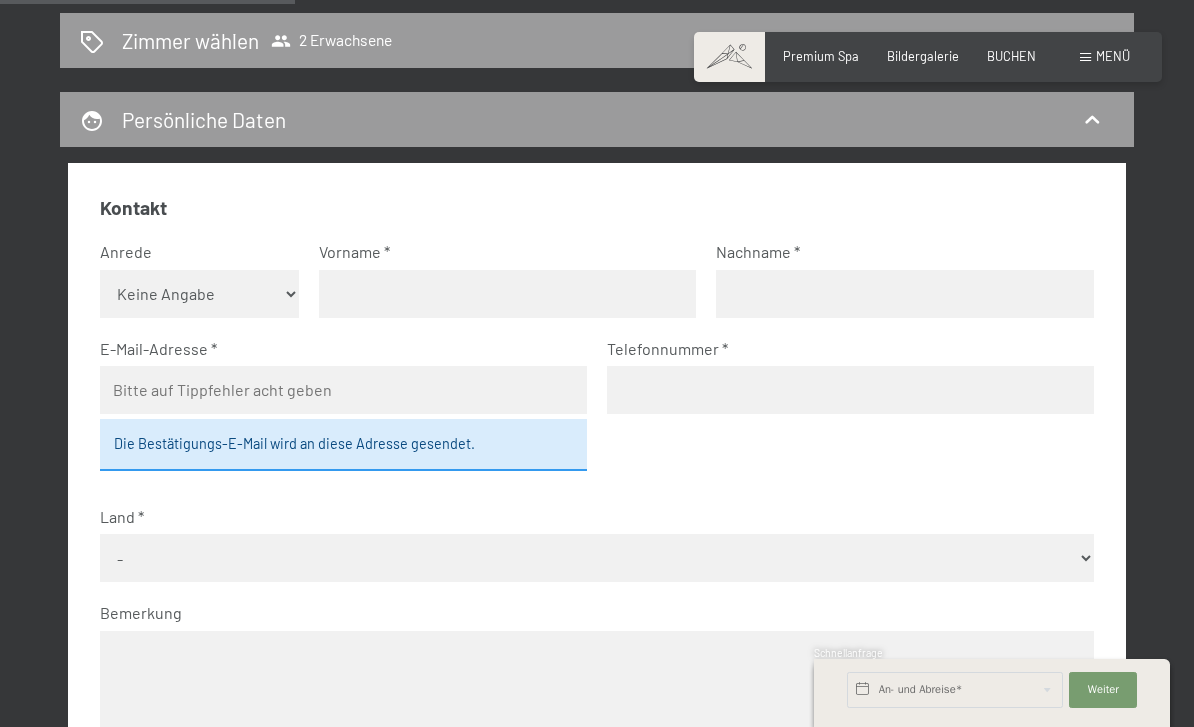click at bounding box center [508, 294] 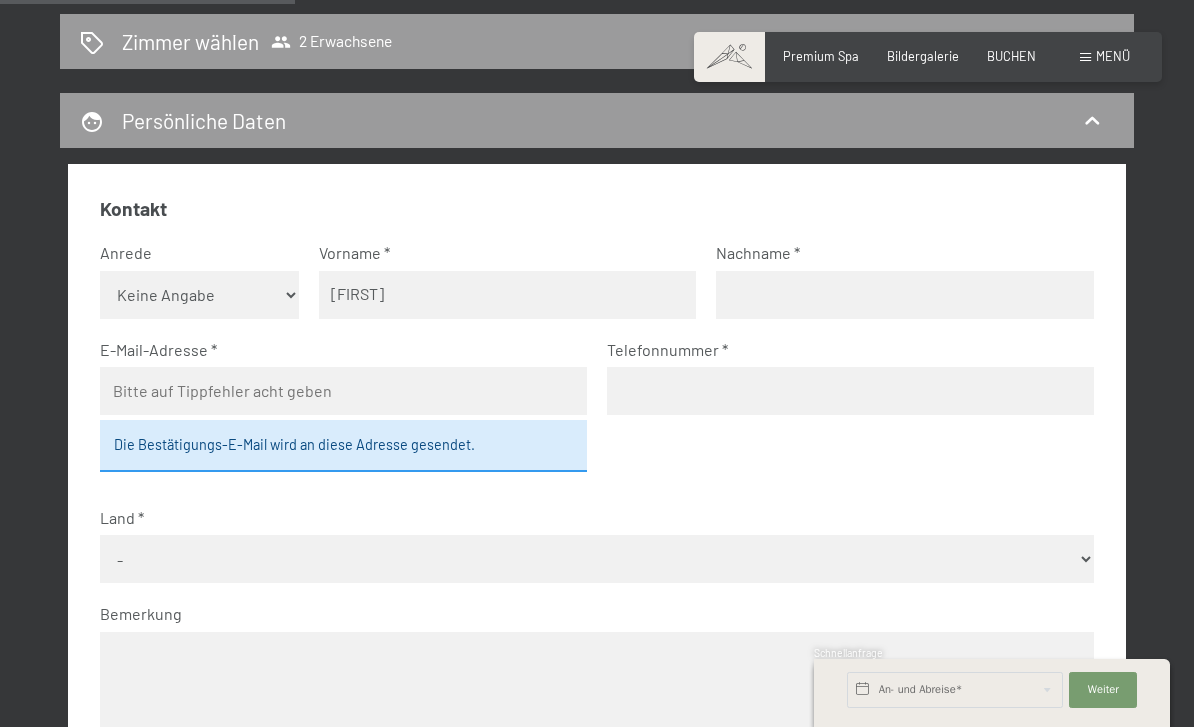 type on "[FIRST]" 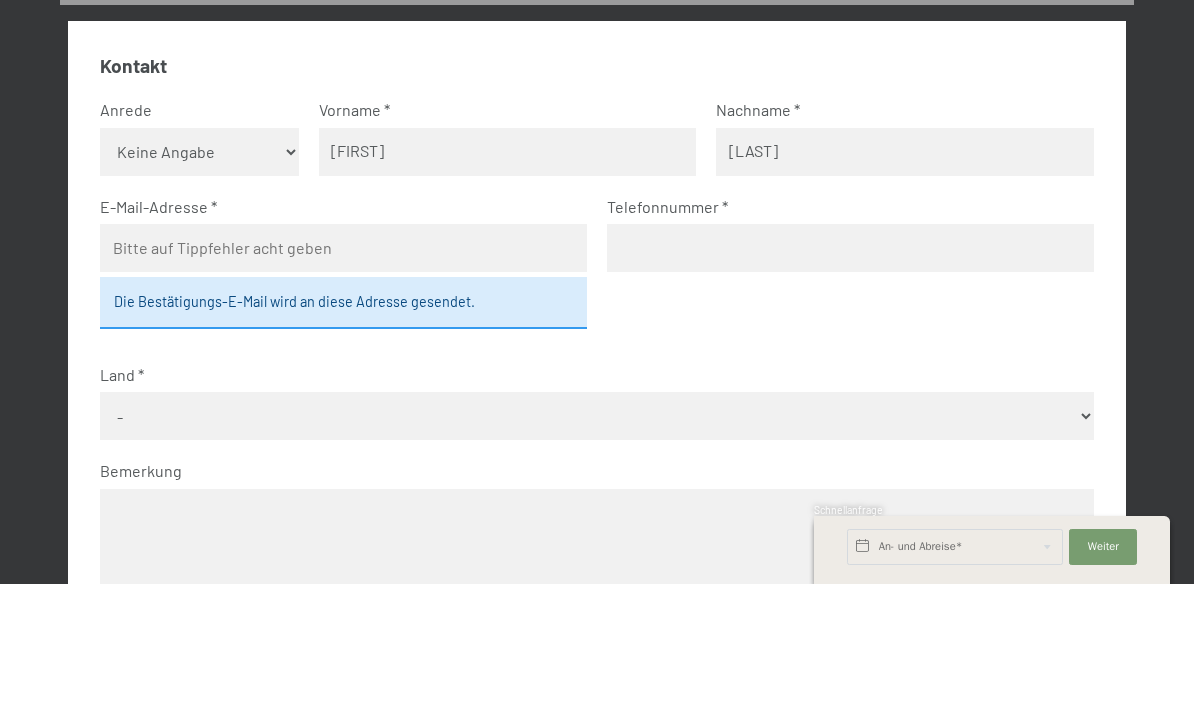 type on "[LAST]" 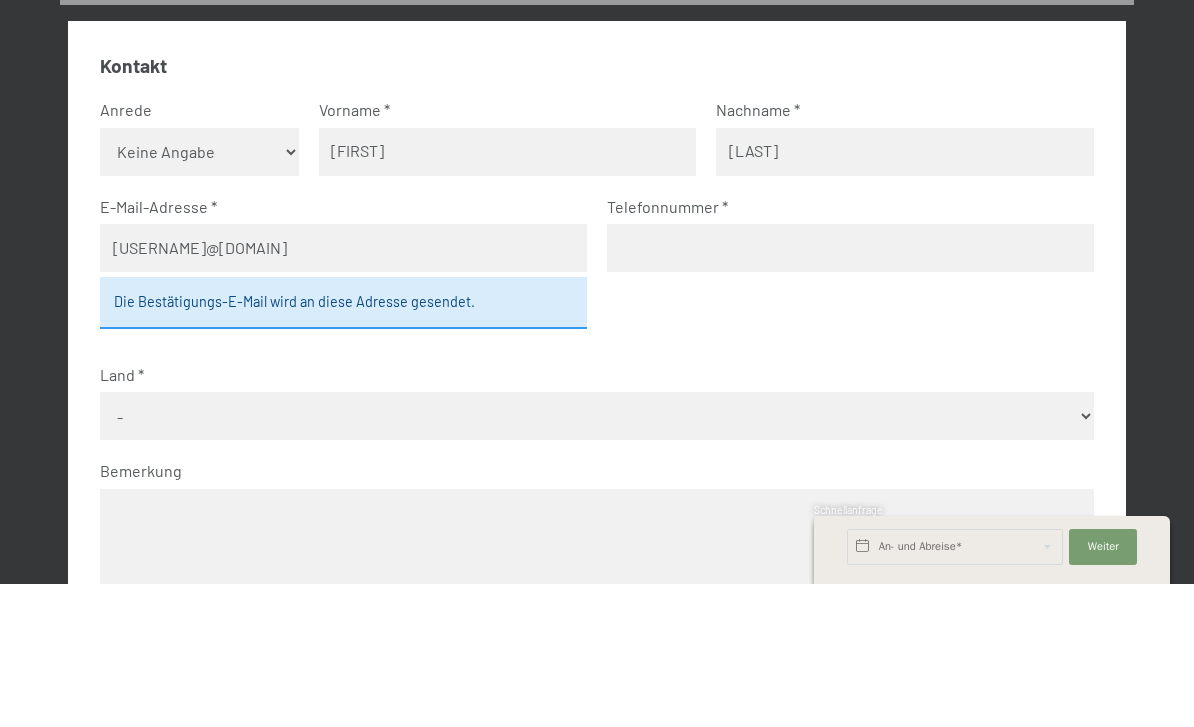 type on "[USERNAME]@[DOMAIN]" 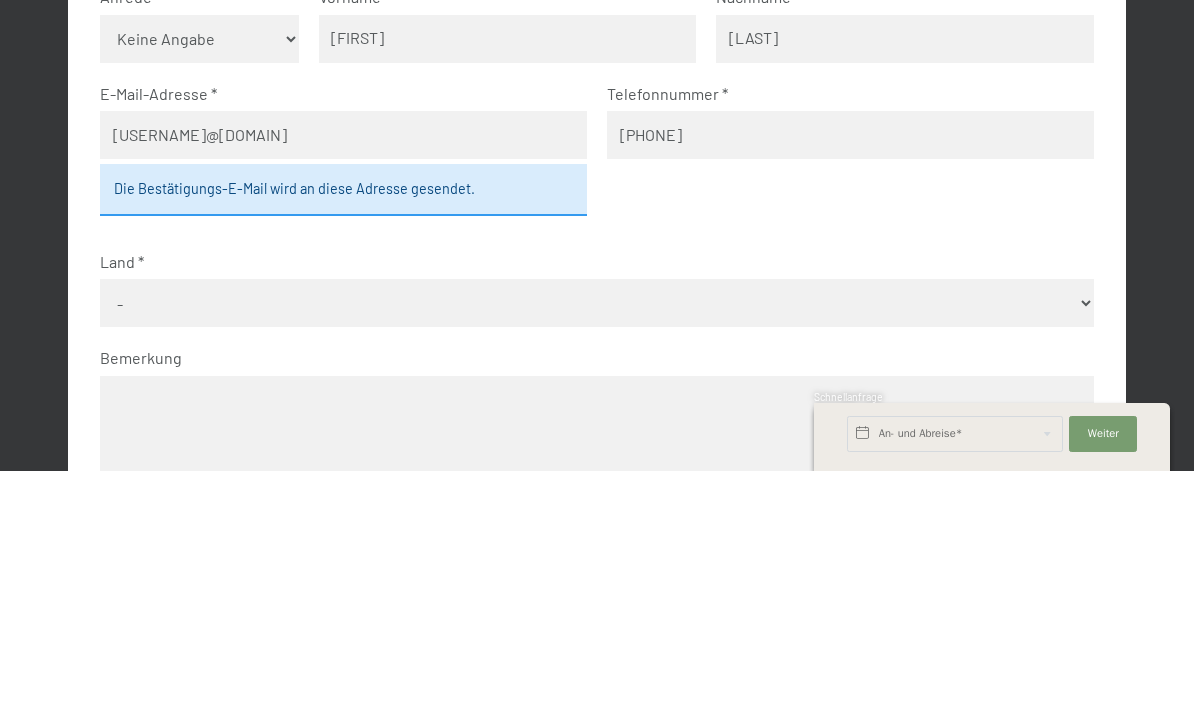 type on "[PHONE]" 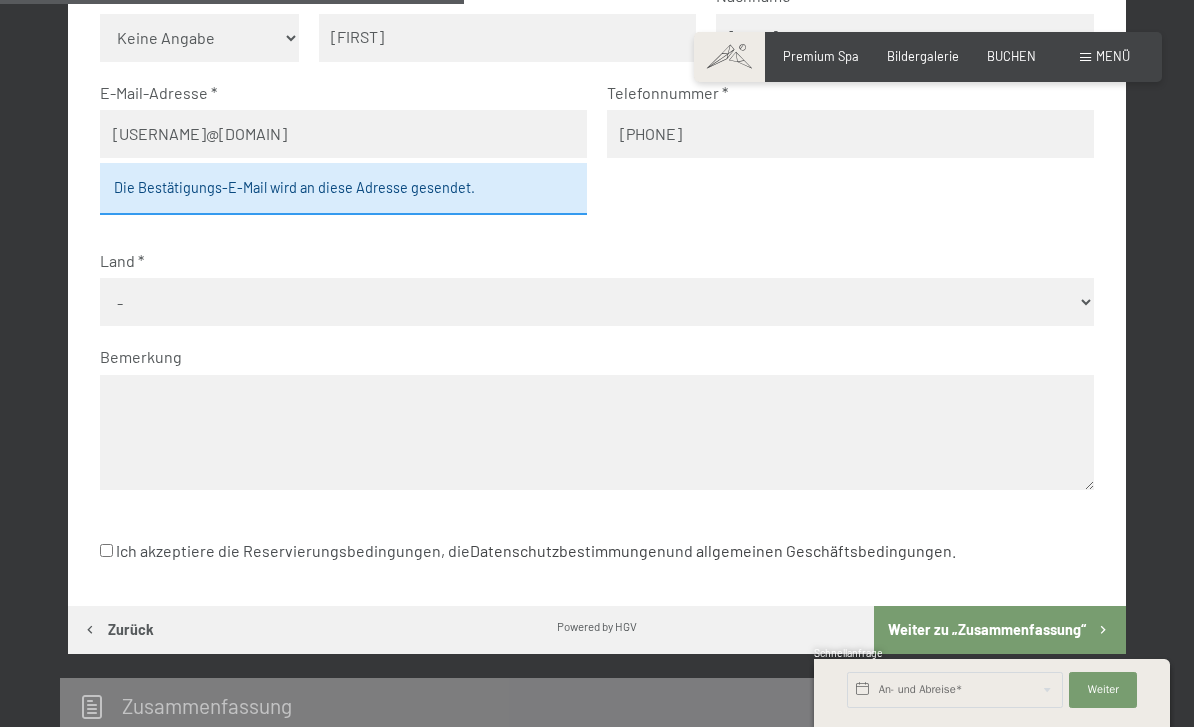 click on "- Deutschland Österreich Schweiz Italien Niederlande Belgien Vereinigtes Königreich Tschechien Polen Russland ------------------------------ Deutschland Österreich Schweiz Italien Niederlande Belgien Vereinigtes Königreich Tschechien Polen Russland Afghanistan Ägypten Åland Albanien Algerien Amerikanische Jungferninseln Amerikanisch-Samoa Andorra Angola Anguilla Antarktika (Sonderstatus durch Antarktis-Vertrag) Antigua und Barbuda Äquatorialguinea Argentinien Armenien Aruba Aserbaidschan Äthiopien Australien Bahamas Bahrain Bangladesch Barbados Belize Benin Bermuda Bhutan Bolivien Bonaire, Sint Eustatius und Saba (Niederlande) Bosnien und Herzegowina Botswana Bouvetinsel Brasilien Britische Jungferninseln Britisches Territorium im Indischen Ozean Brunei Bulgarien Burkina Faso Burundi Chile Cookinseln Costa Rica Curaçao Dänemark Dominica Dominikanische Republik Dschibuti Ecuador Elfenbeinküste El Salvador Eritrea Estland Falklandinseln Färöer Fidschi Finnland Frankreich Französisch-Guayana Gabun" at bounding box center (597, 302) 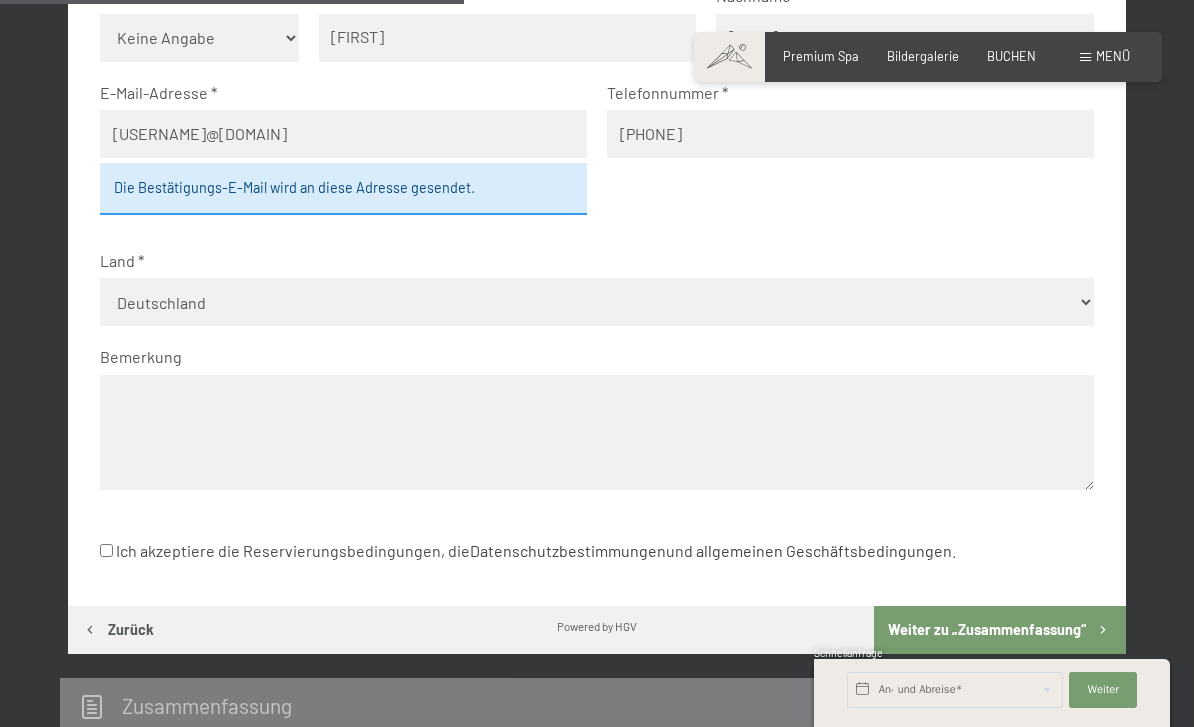 click at bounding box center [597, 432] 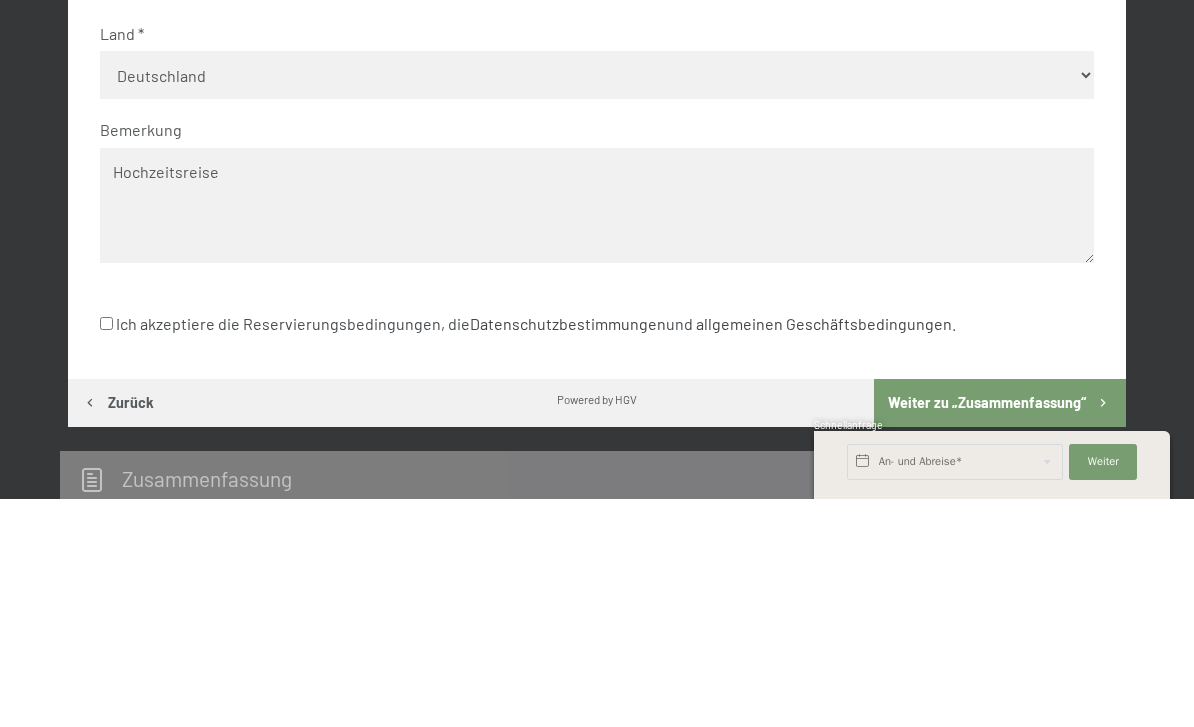 type on "Hochzeitsreise" 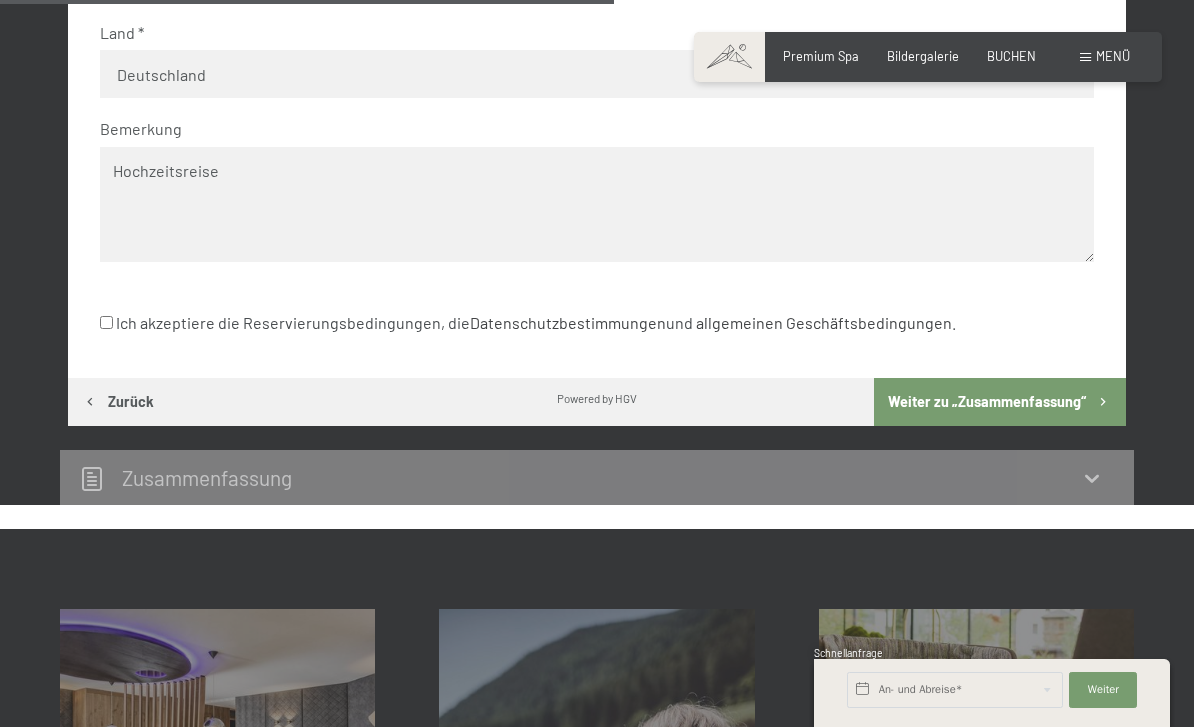 click on "Ich akzeptiere die Reservierungsbedingungen, die  Datenschutzbestimmungen  und   allgemeinen Geschäftsbedingungen ." at bounding box center [106, 322] 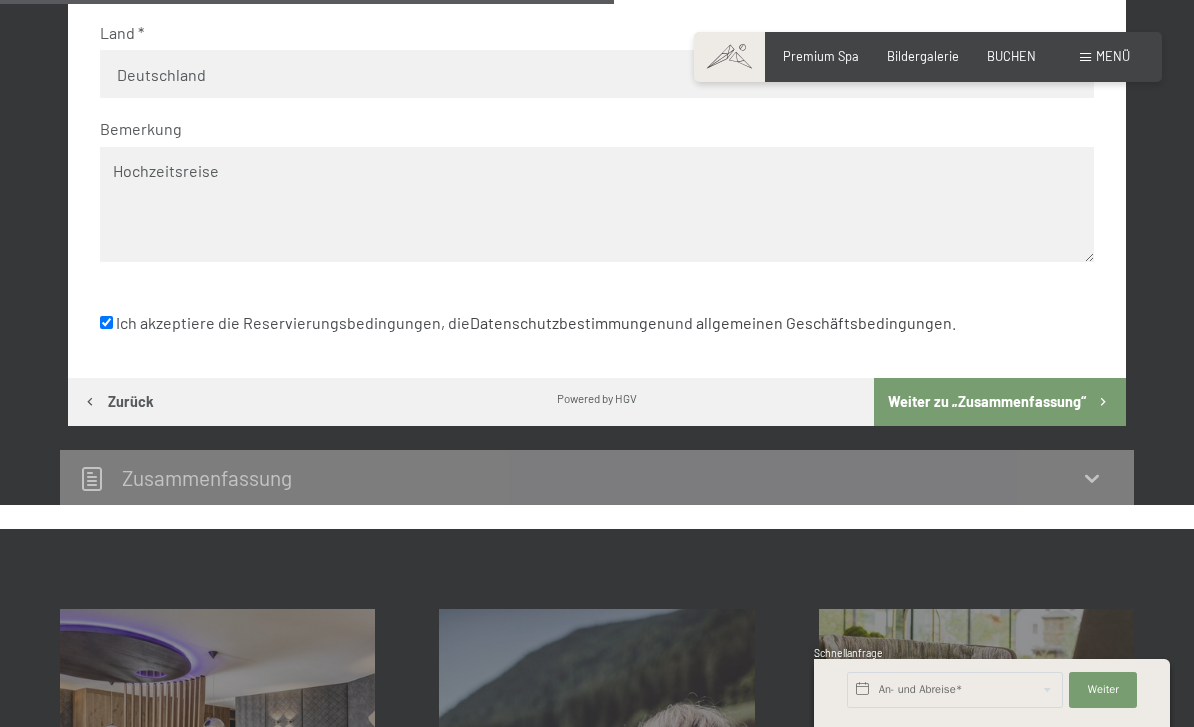 checkbox on "true" 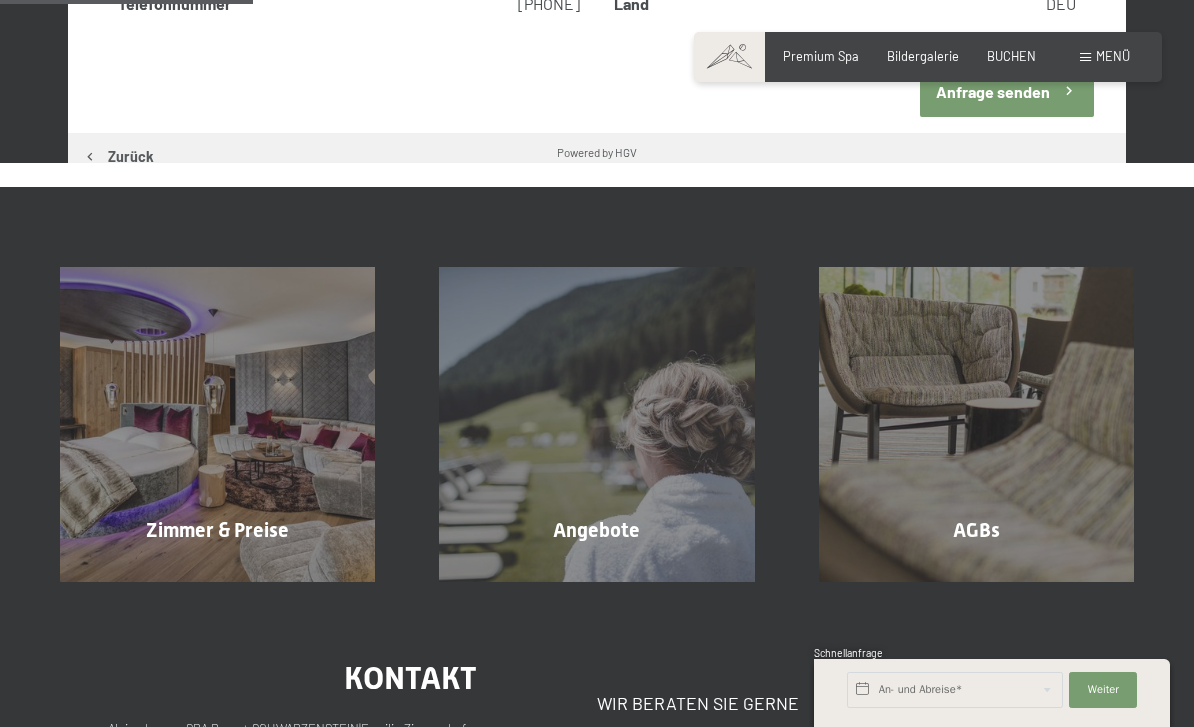 scroll, scrollTop: 380, scrollLeft: 0, axis: vertical 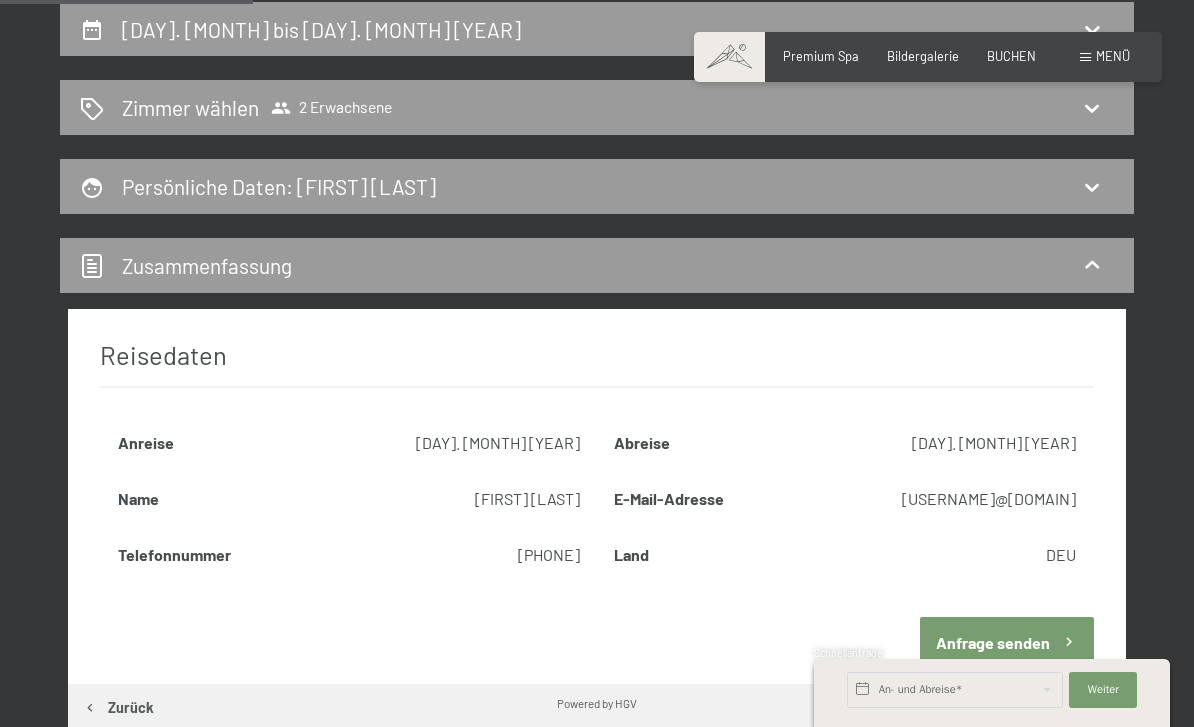 click on "Anfrage senden" at bounding box center [1007, 642] 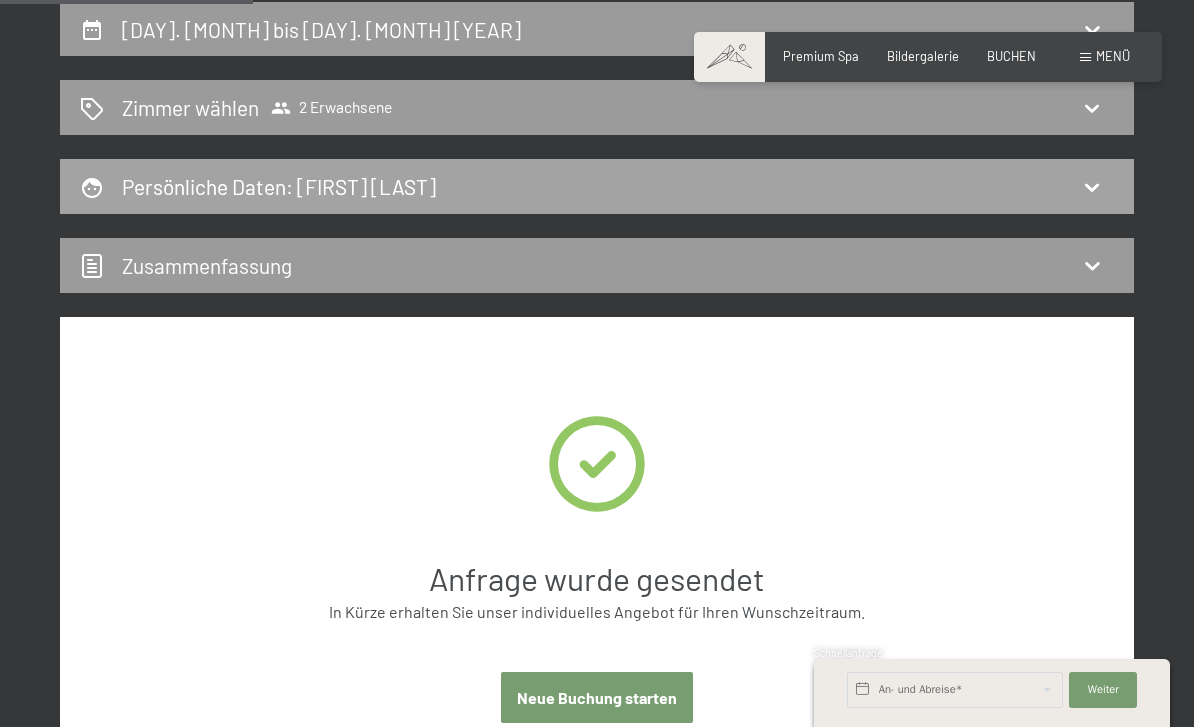 click on "Persönliche Daten : [FIRST] [LAST]" at bounding box center (597, 186) 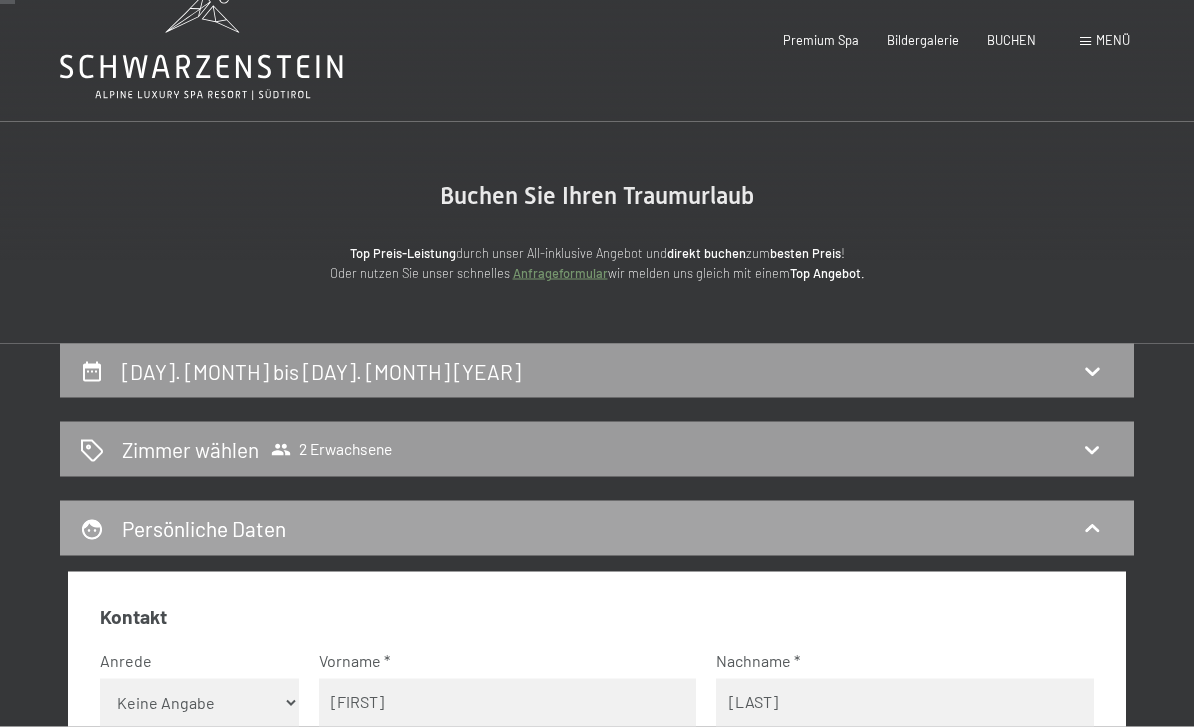 scroll, scrollTop: 0, scrollLeft: 0, axis: both 